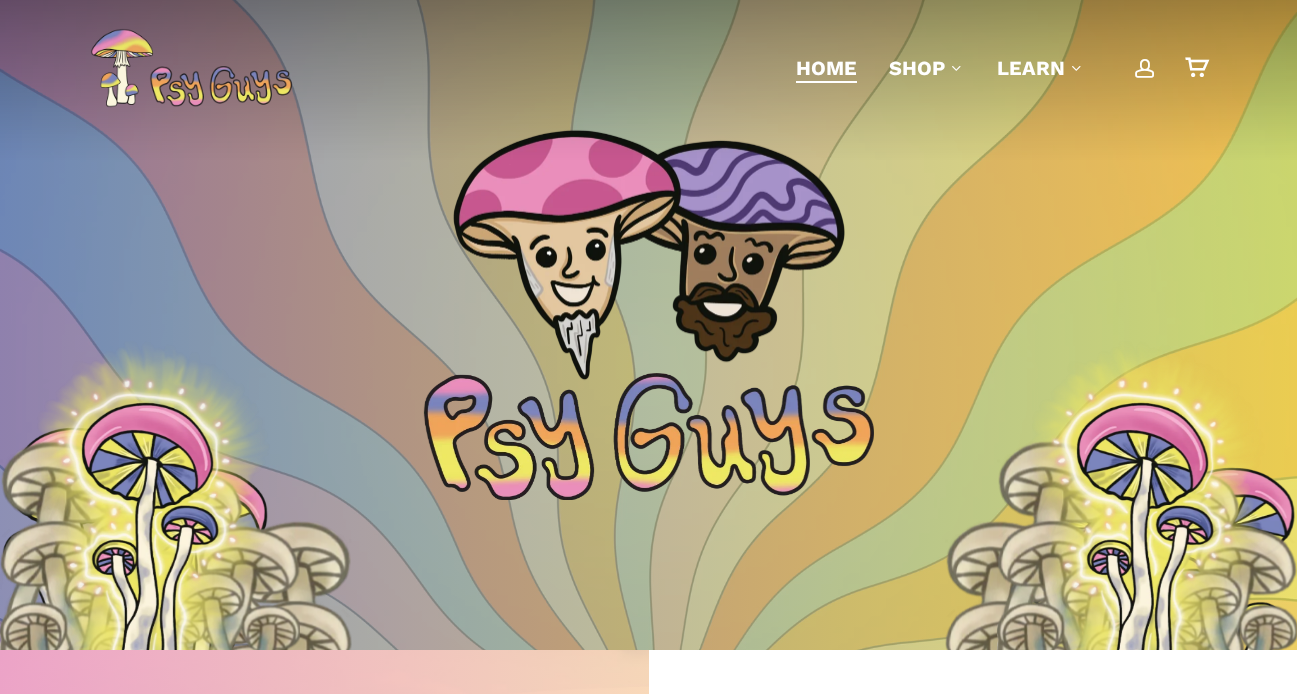 scroll, scrollTop: 0, scrollLeft: 0, axis: both 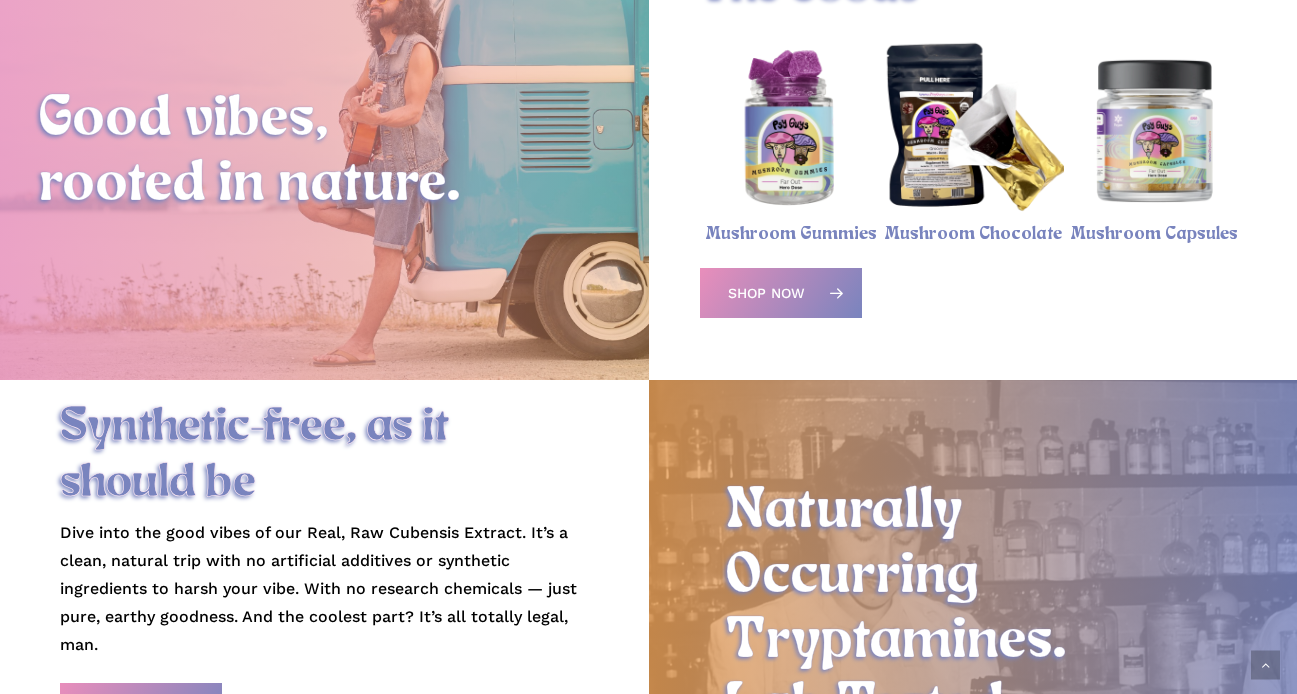 click at bounding box center (973, 130) 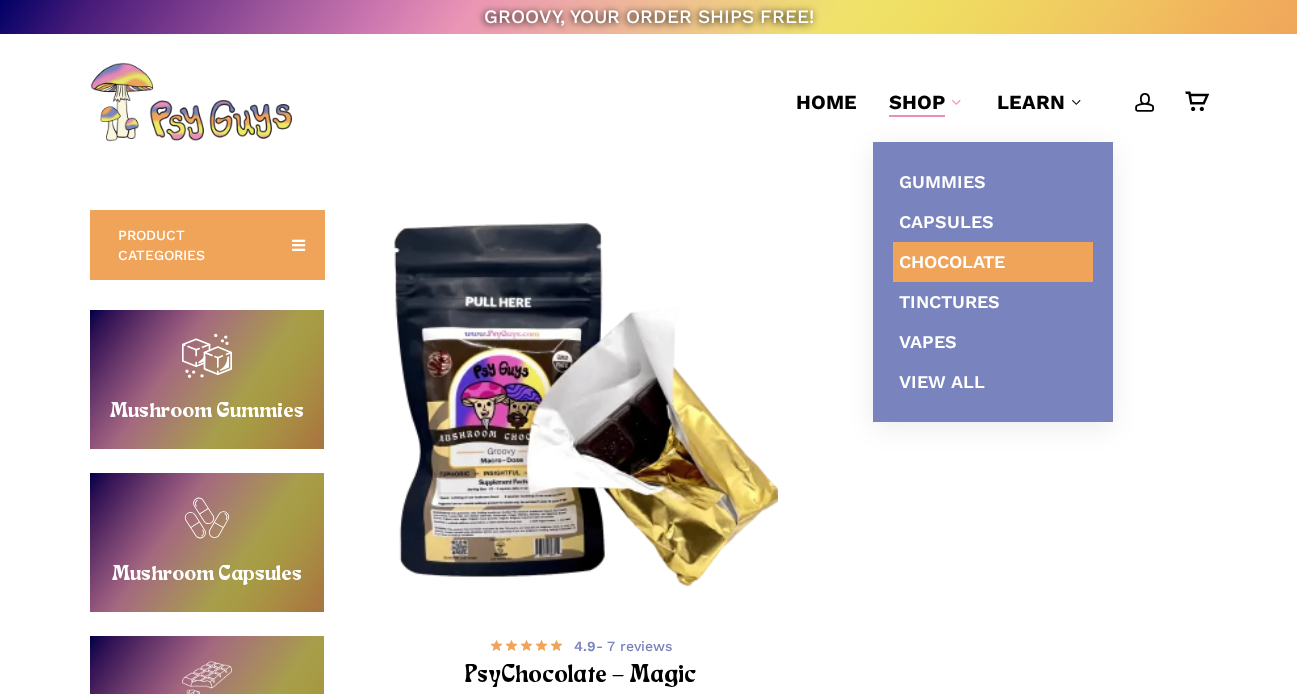 scroll, scrollTop: 0, scrollLeft: 0, axis: both 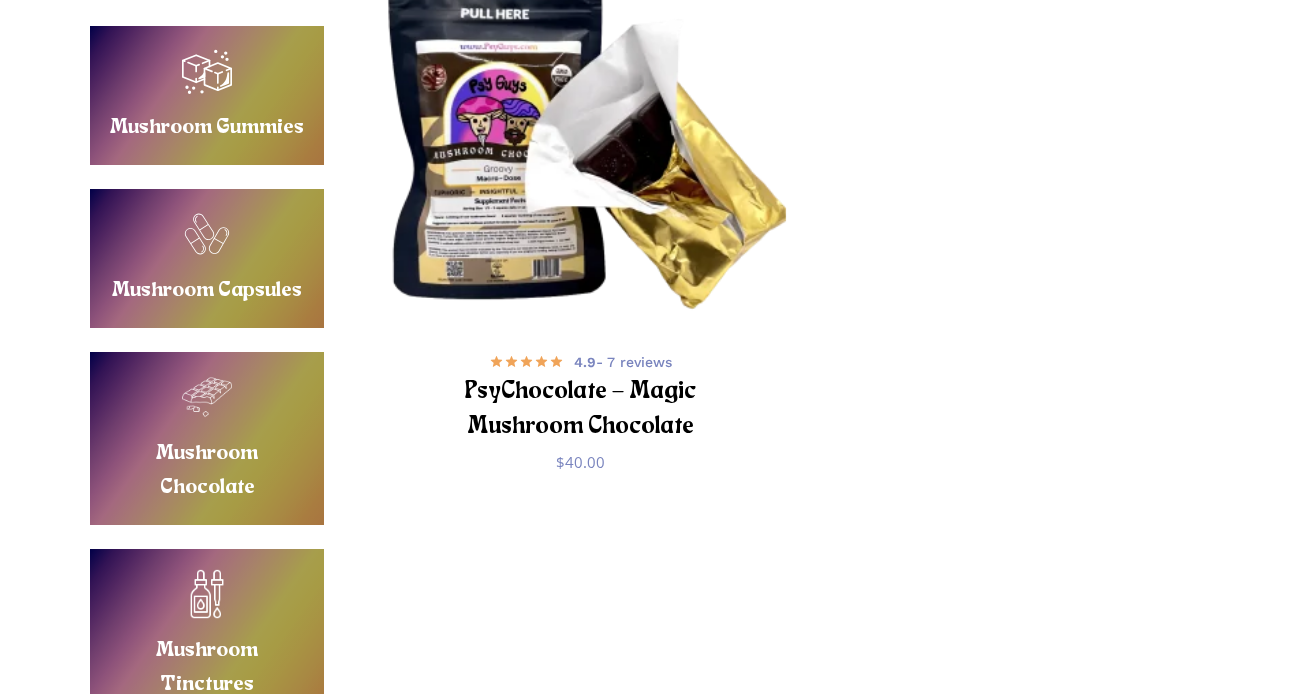 click at bounding box center [581, 127] 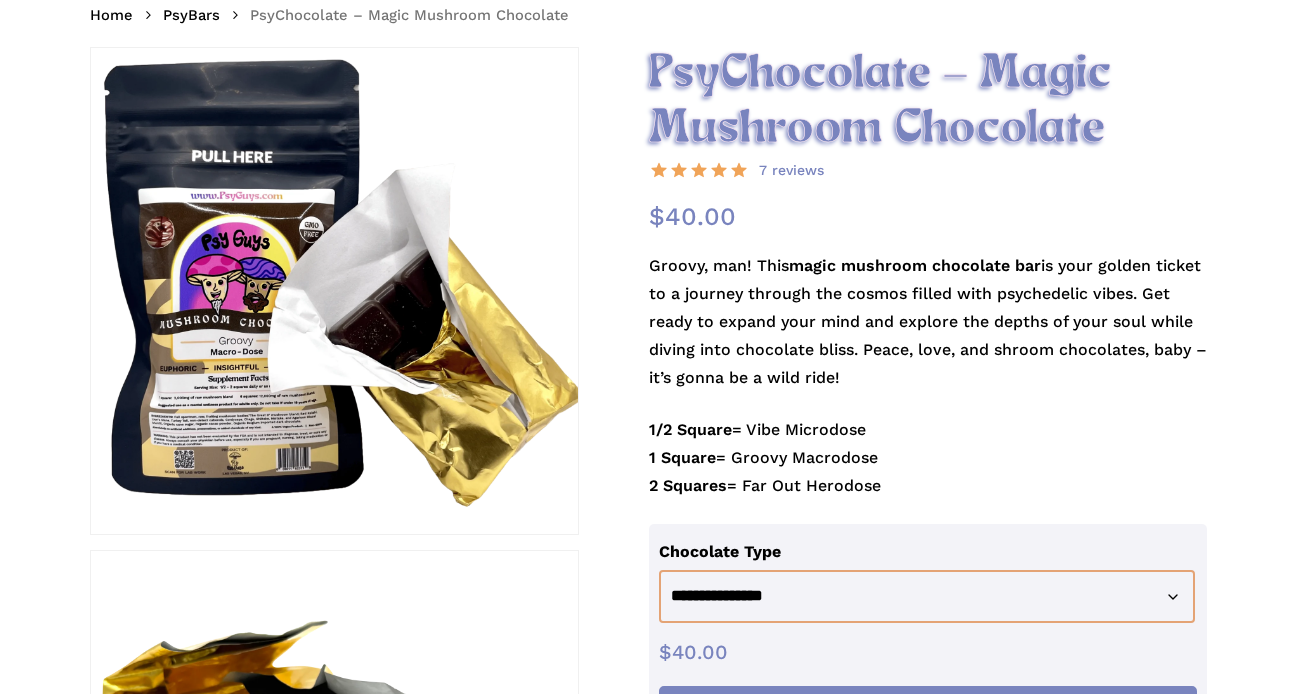 scroll, scrollTop: 281, scrollLeft: 0, axis: vertical 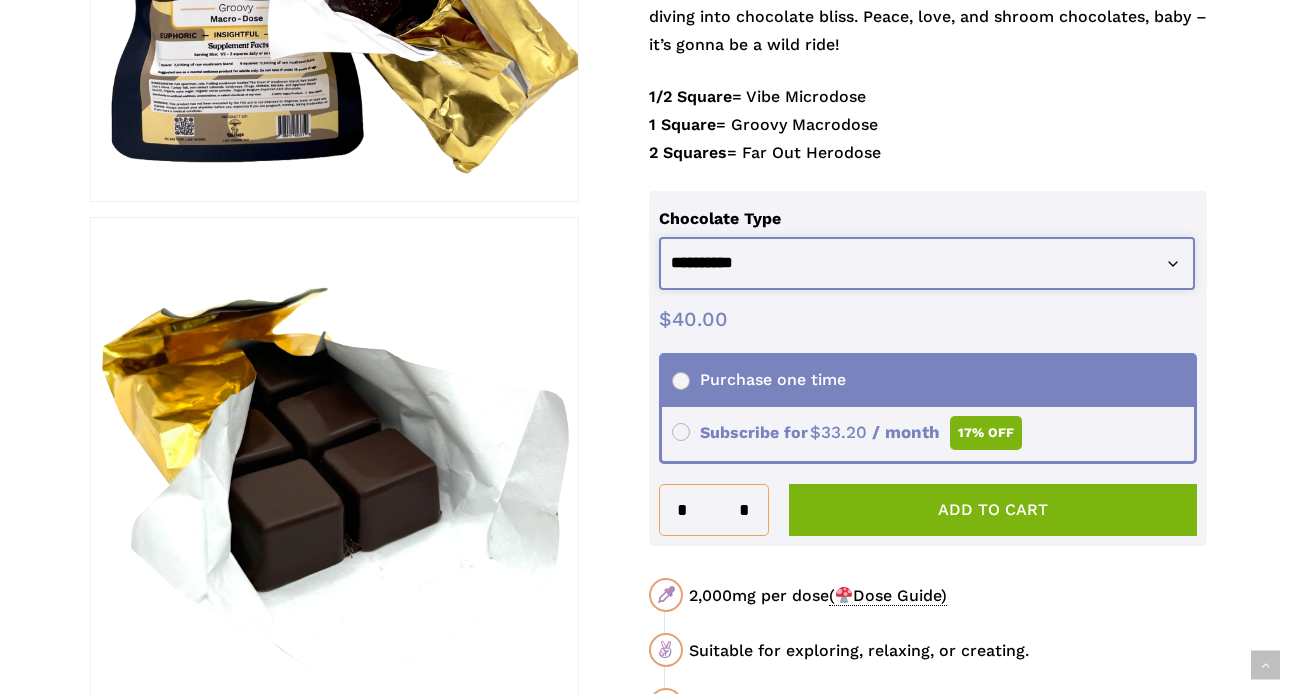 select on "**********" 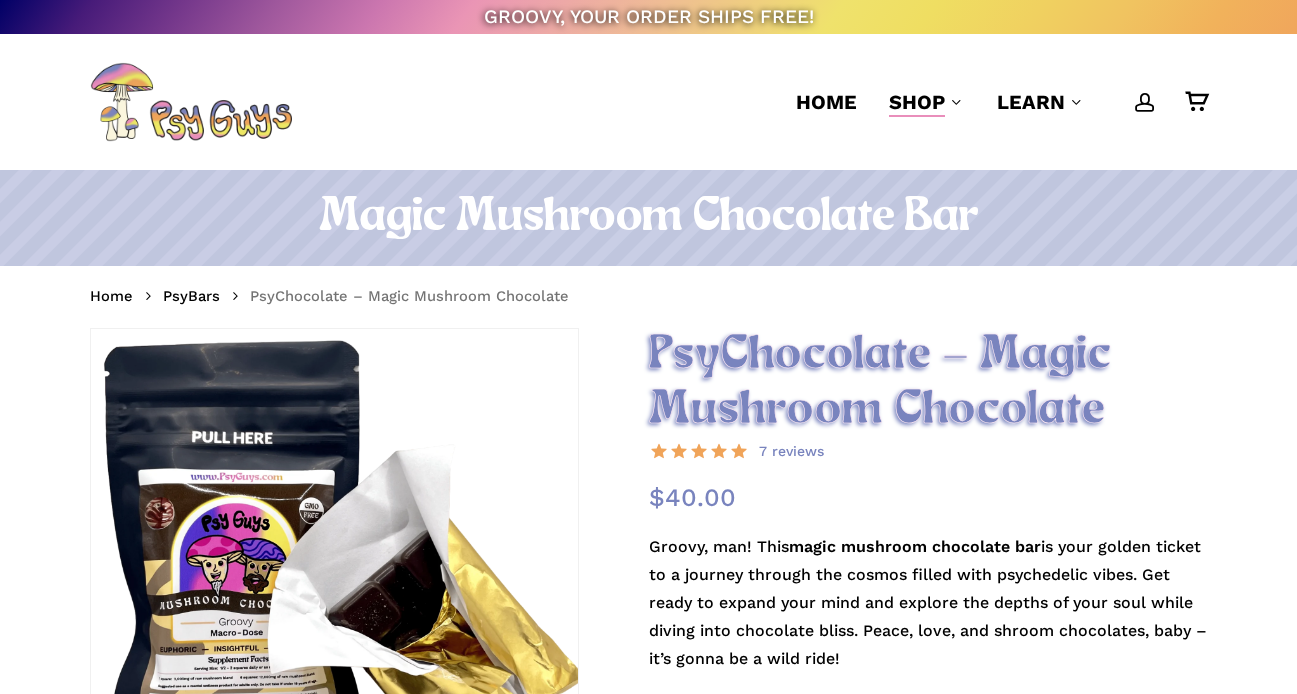scroll, scrollTop: 0, scrollLeft: 0, axis: both 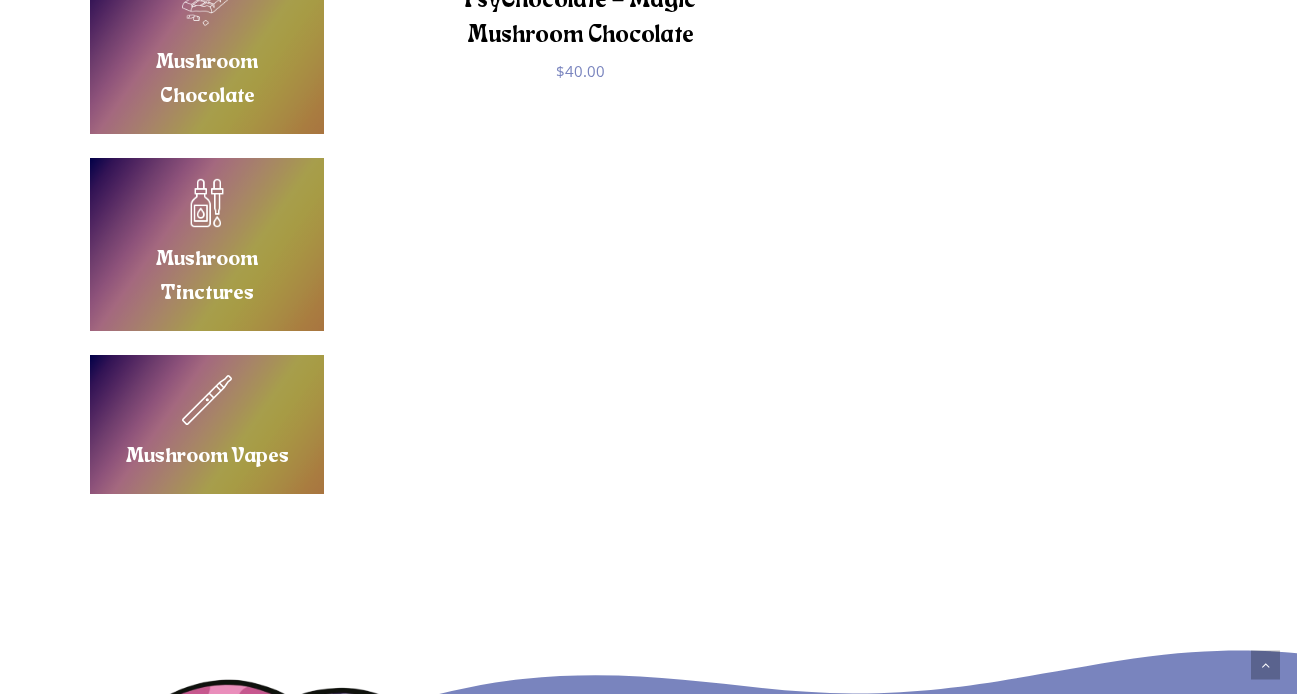 click on "Buy Mushroom Vapes" at bounding box center [207, 424] 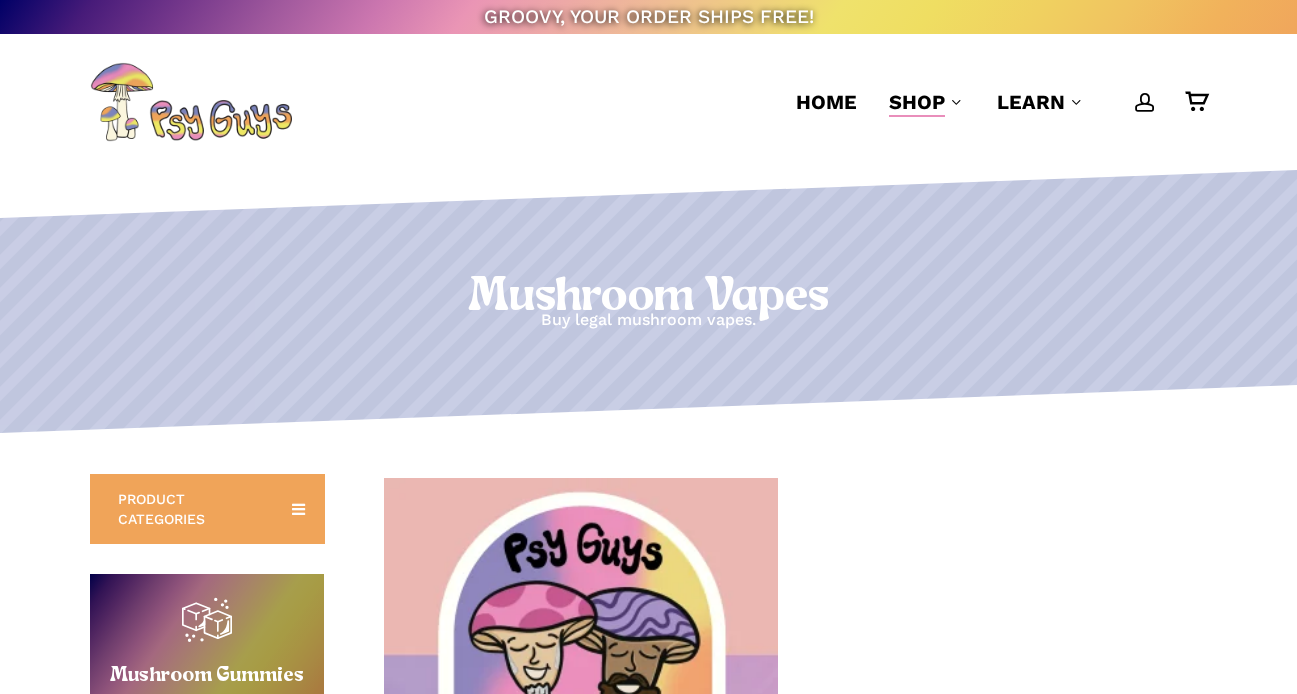 scroll, scrollTop: 0, scrollLeft: 0, axis: both 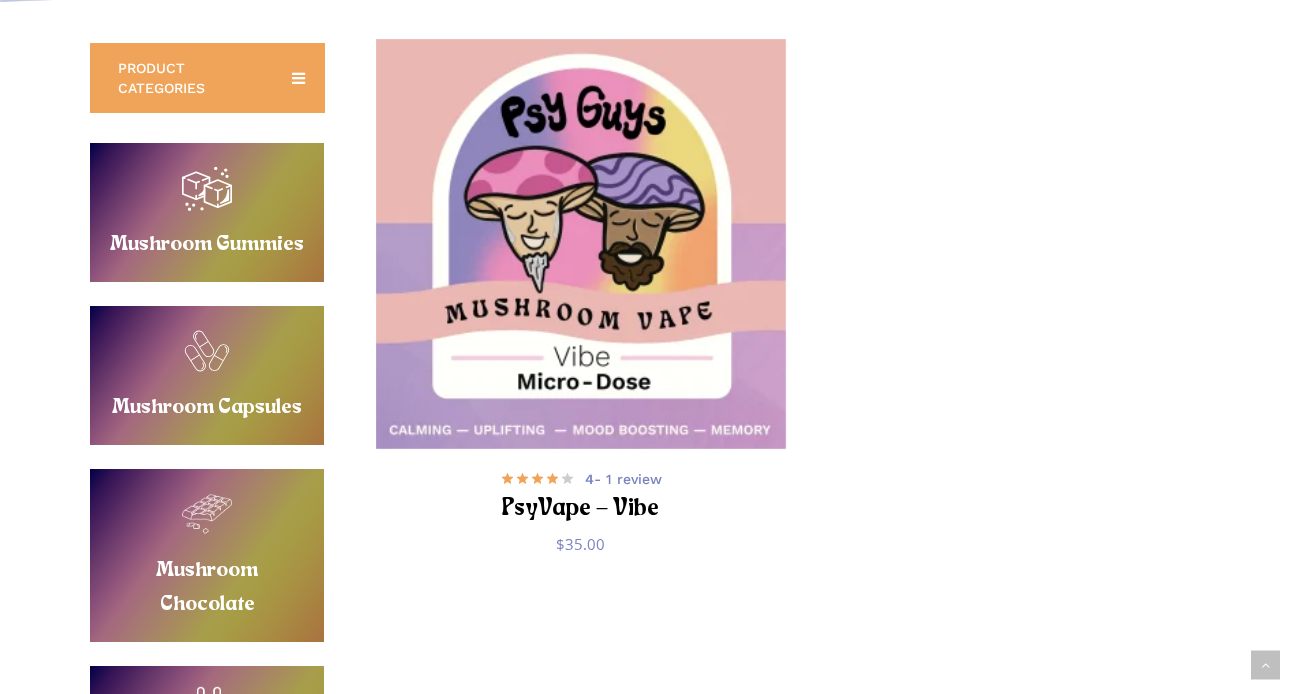 click at bounding box center [581, 244] 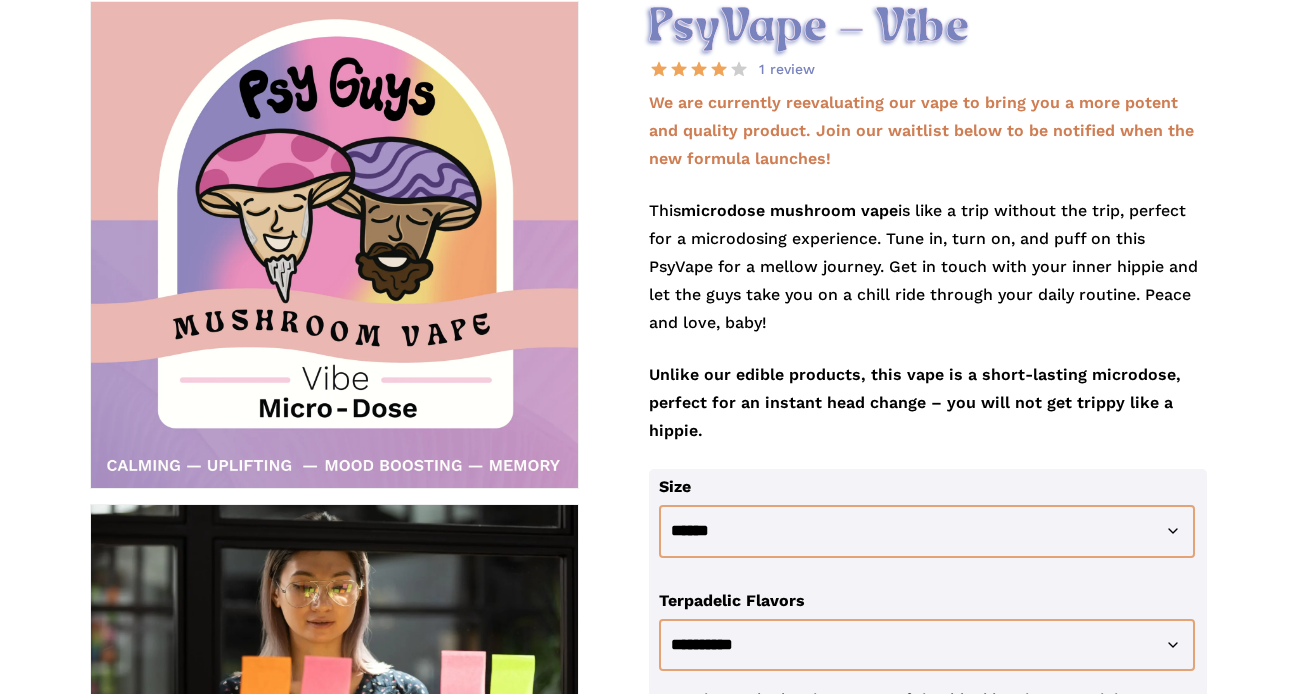 scroll, scrollTop: 327, scrollLeft: 0, axis: vertical 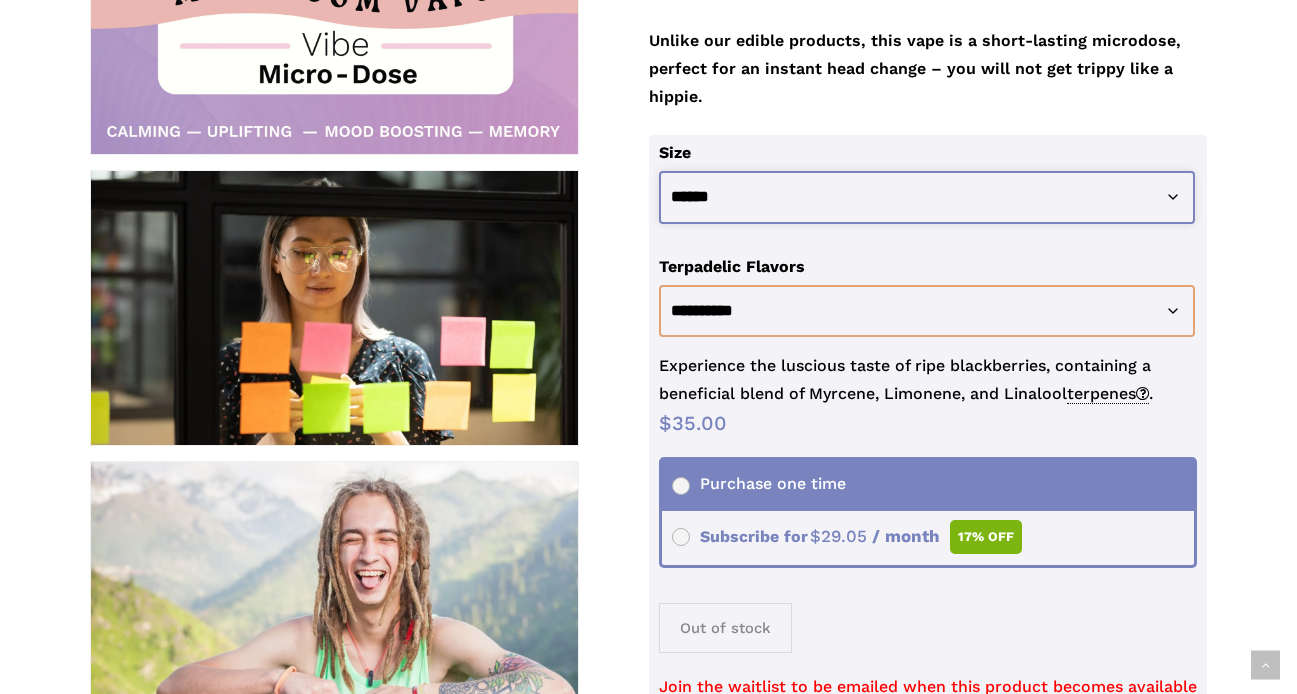 click on "**********" 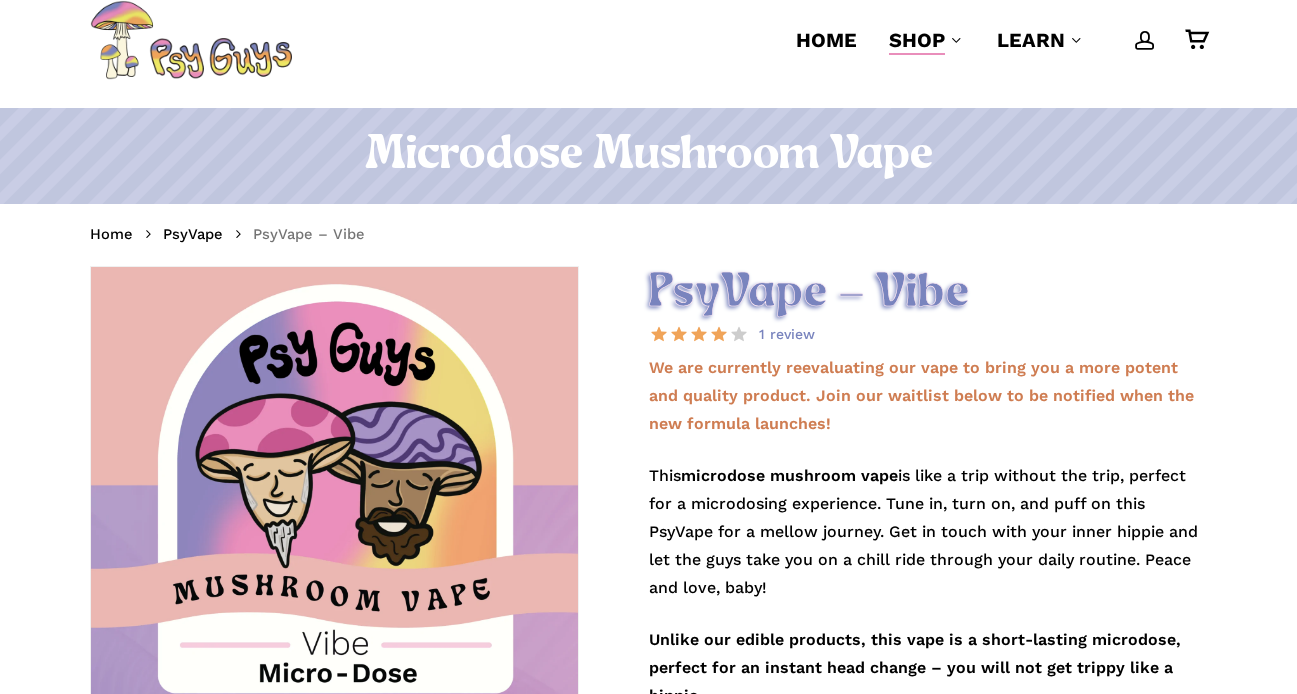 scroll, scrollTop: 44, scrollLeft: 0, axis: vertical 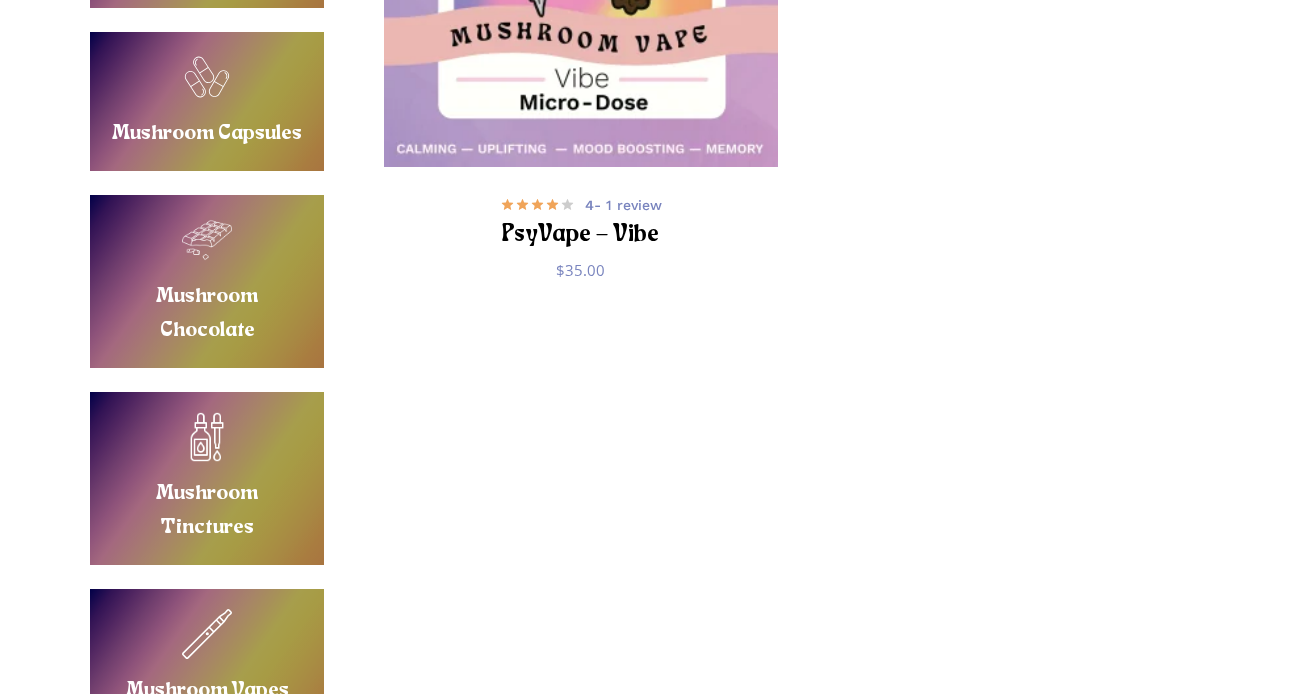 click on "Buy Mushroom Tinctures" at bounding box center [207, 478] 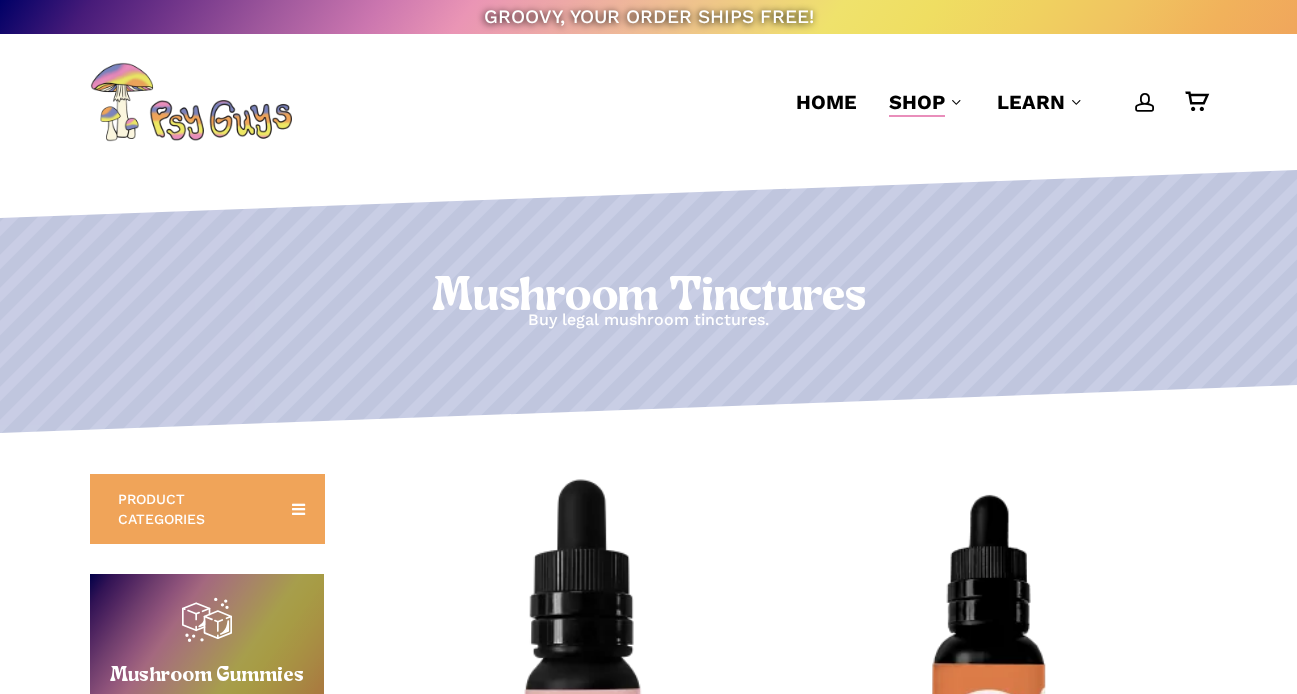 scroll, scrollTop: 69, scrollLeft: 0, axis: vertical 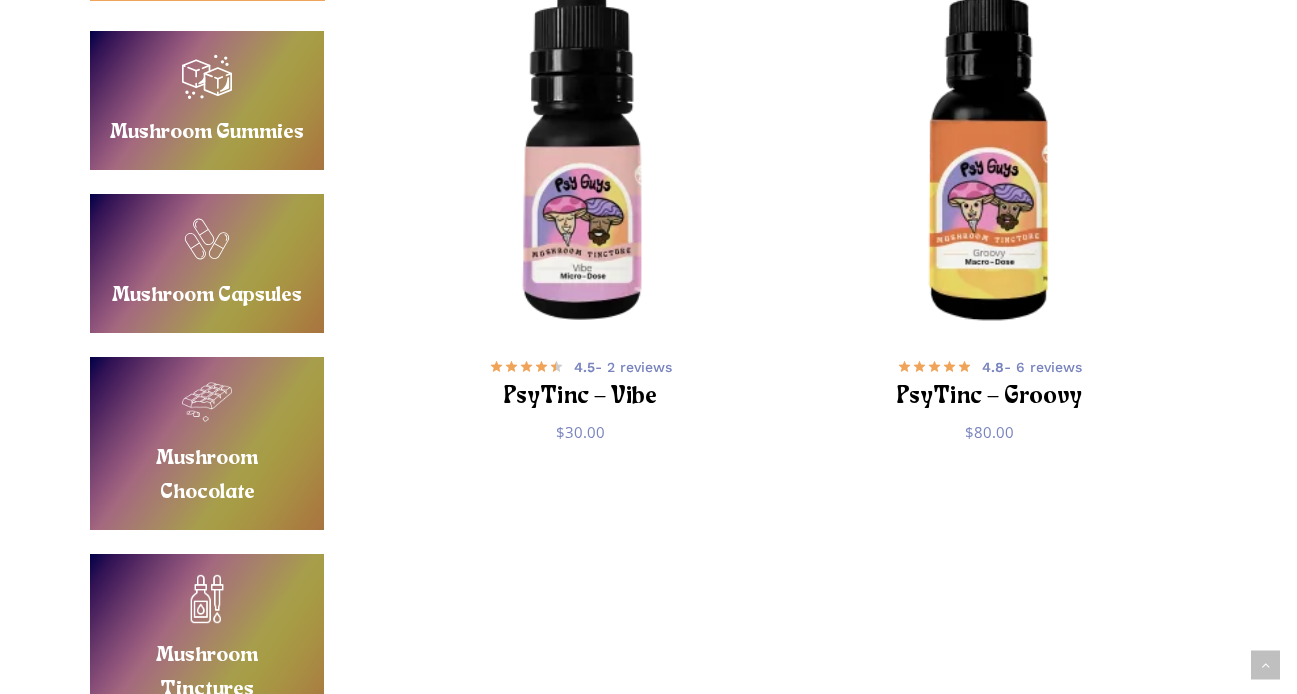 click at bounding box center (990, 132) 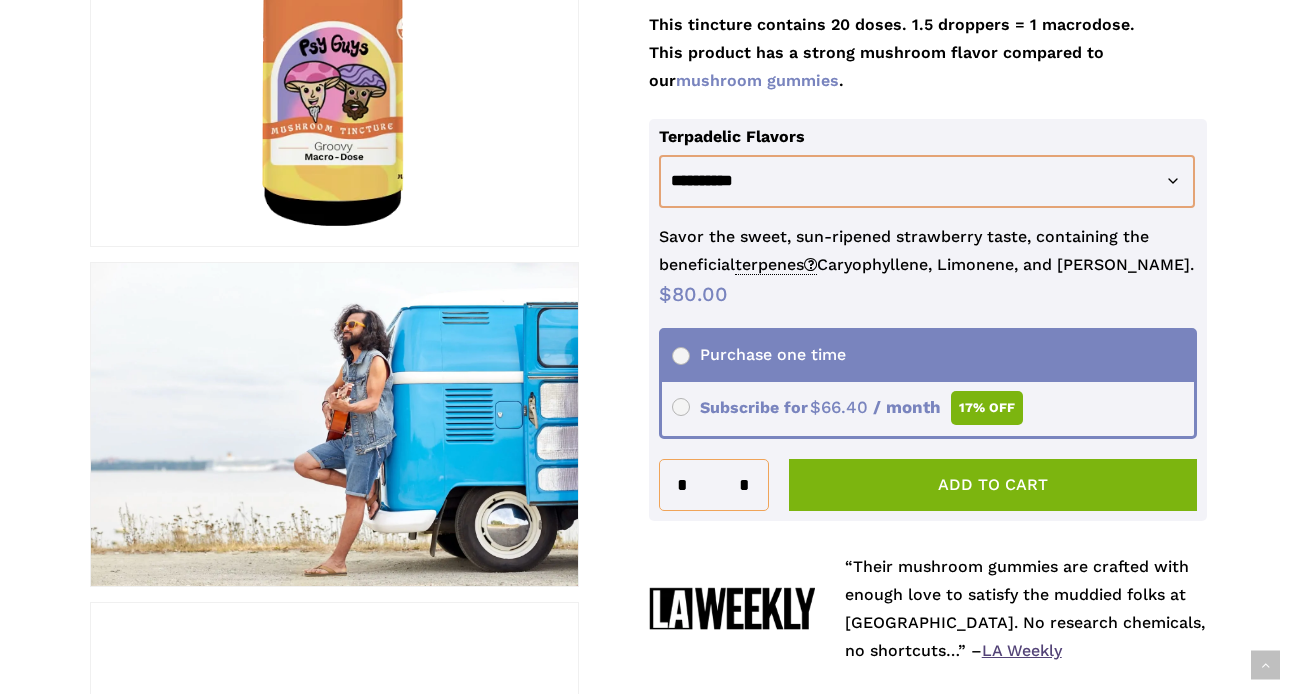 scroll, scrollTop: 712, scrollLeft: 0, axis: vertical 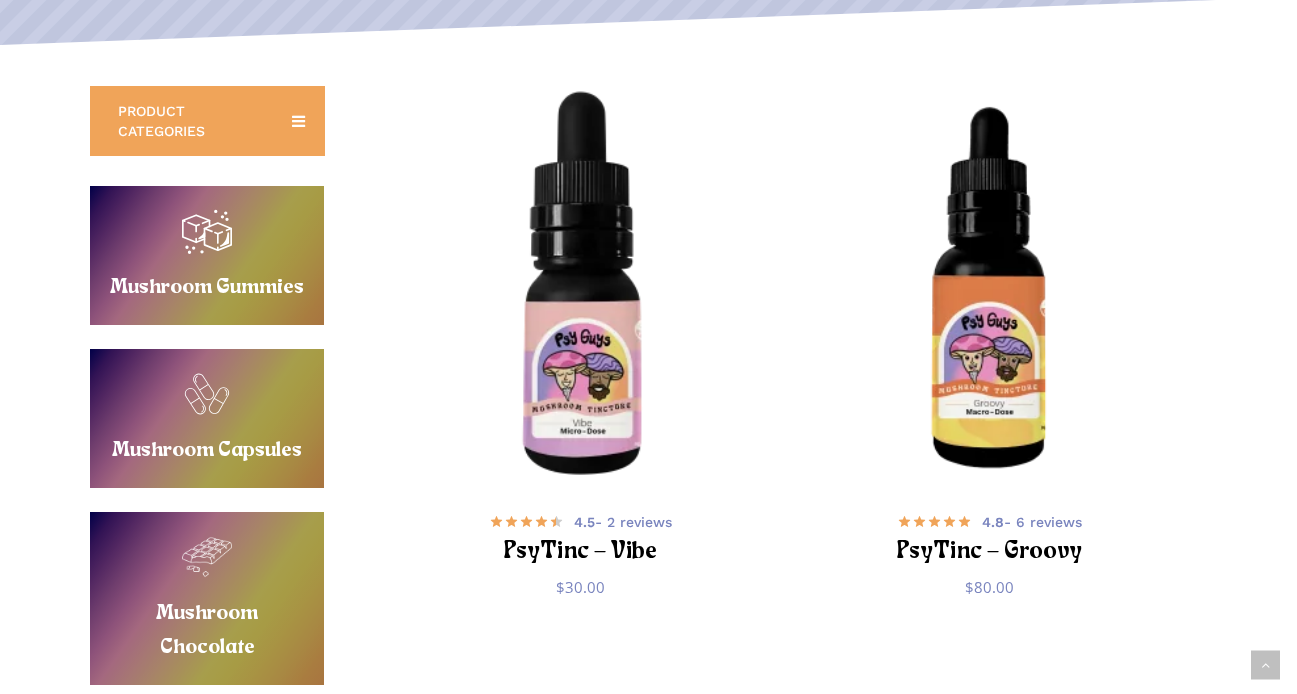click on "Buy Mushroom Capsules" at bounding box center (207, 418) 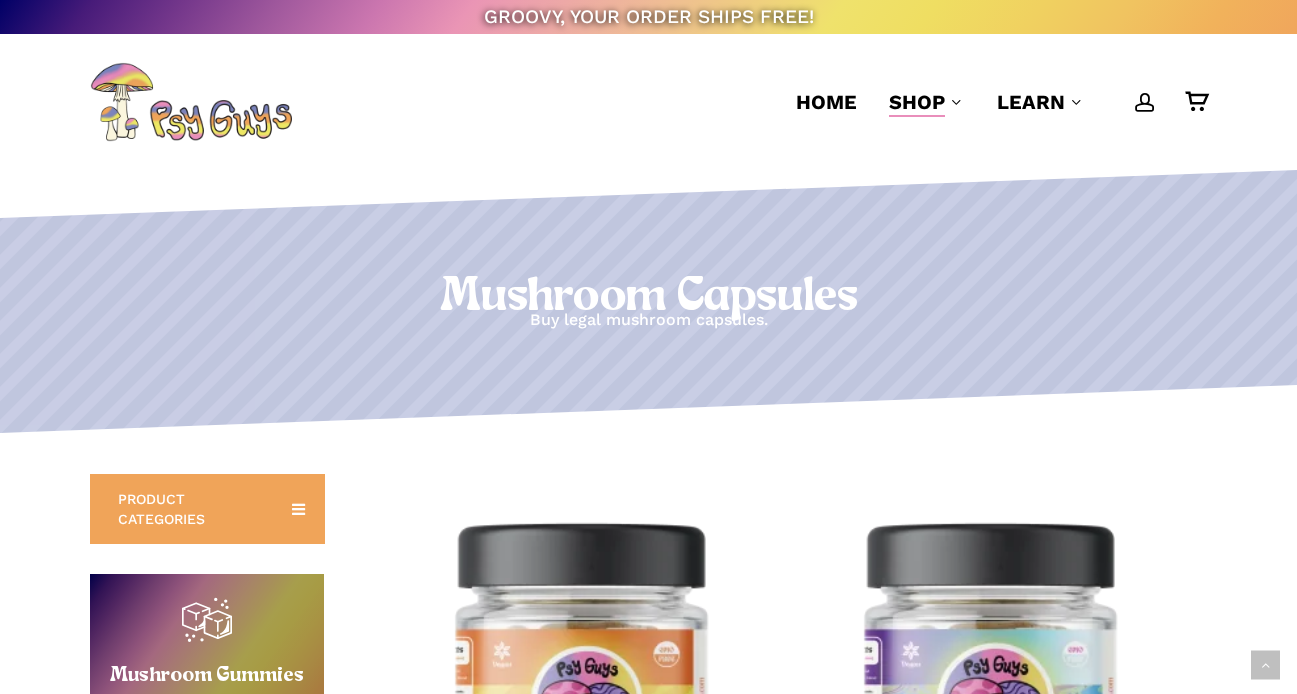 scroll, scrollTop: 426, scrollLeft: 0, axis: vertical 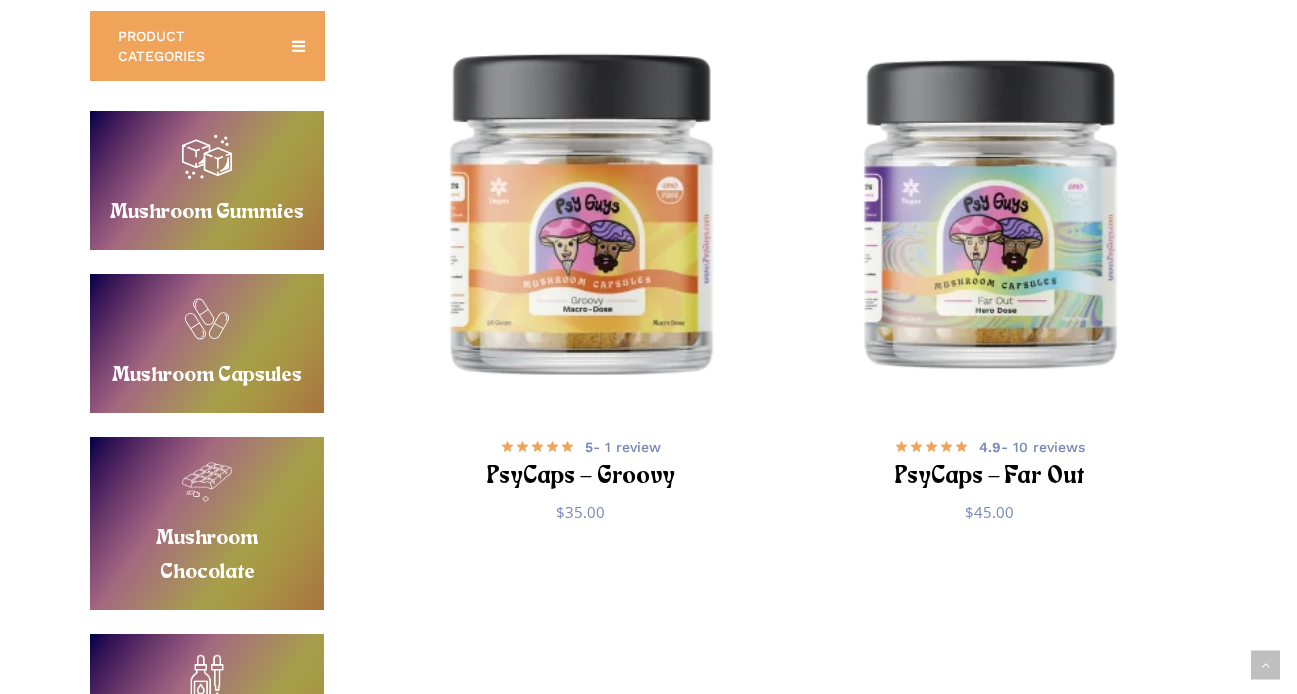 click at bounding box center [581, 212] 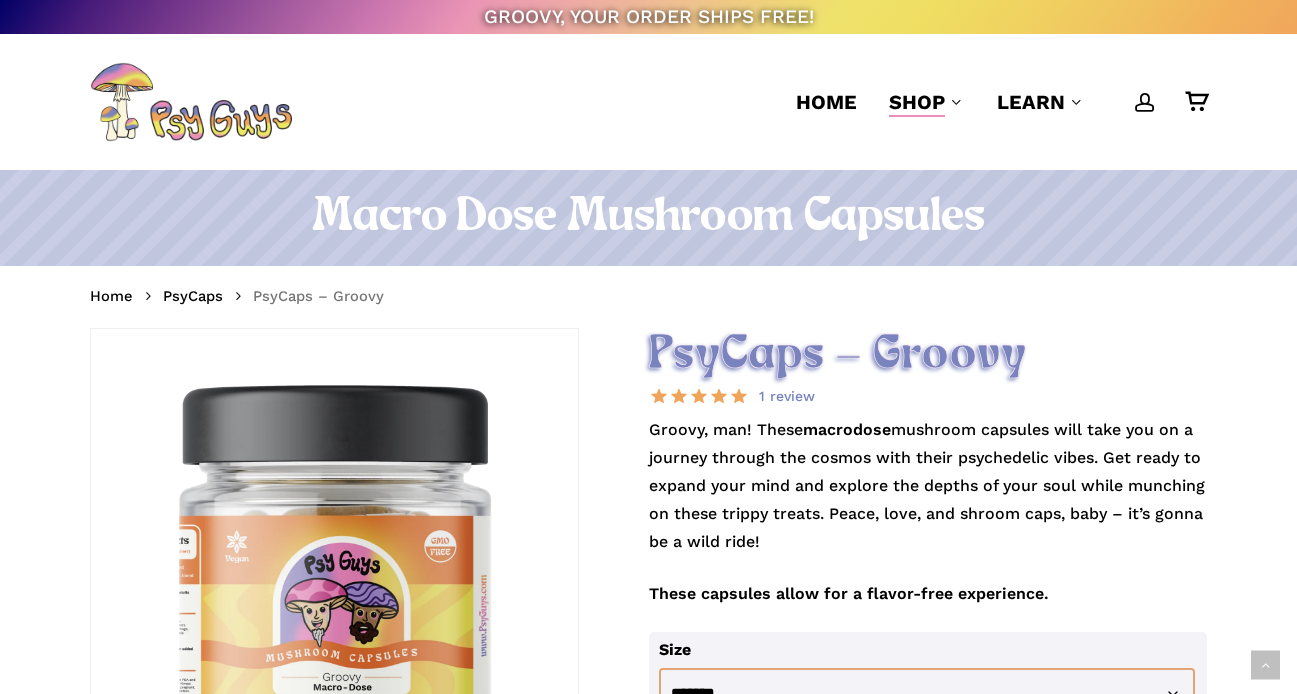scroll, scrollTop: 382, scrollLeft: 0, axis: vertical 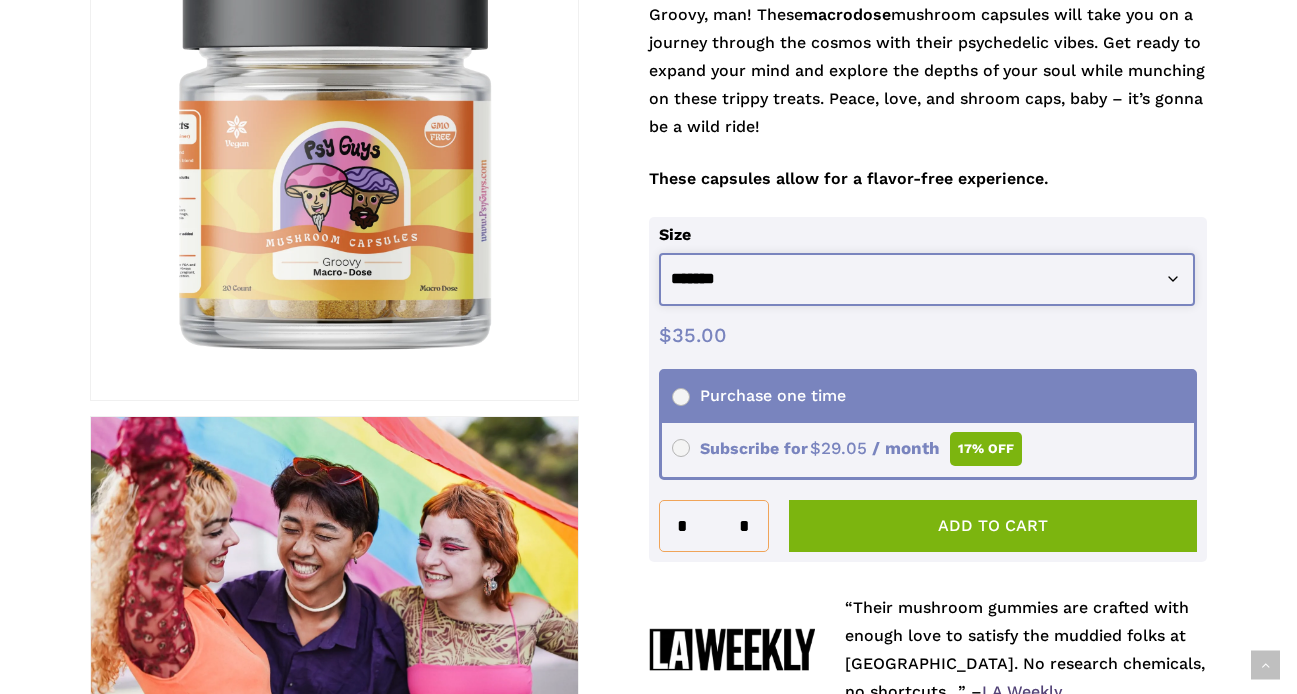 click on "**********" 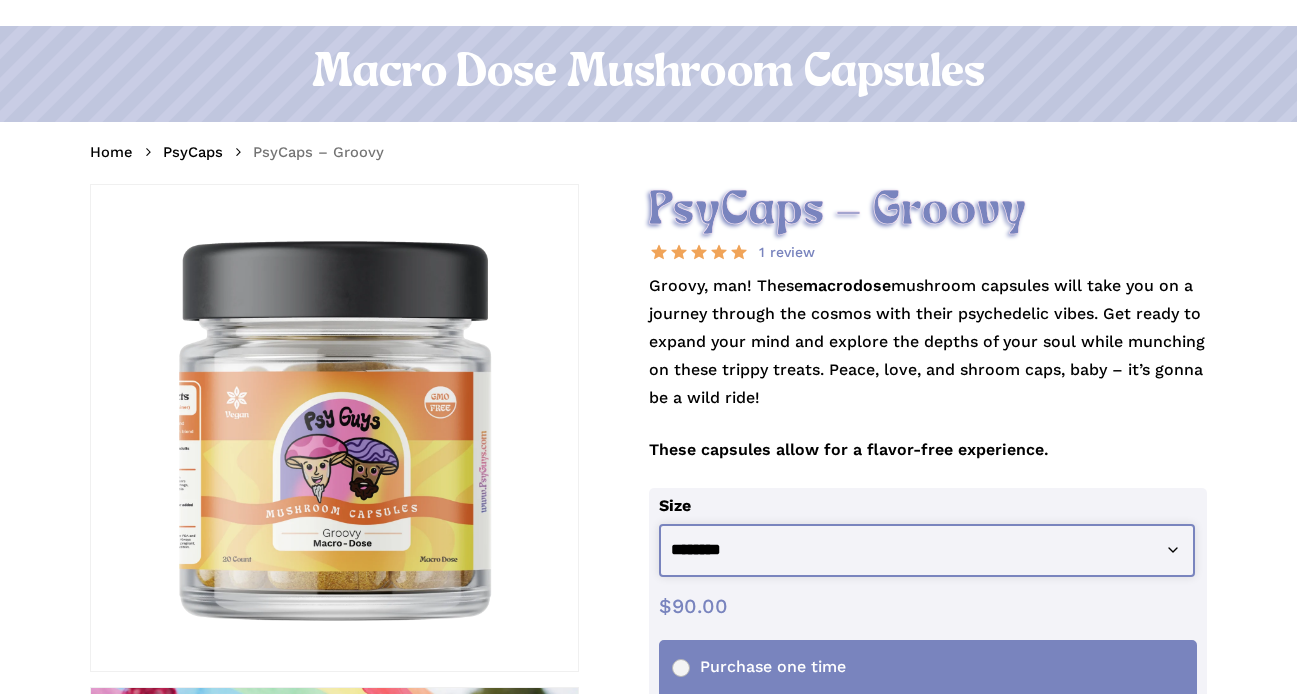 scroll, scrollTop: 129, scrollLeft: 0, axis: vertical 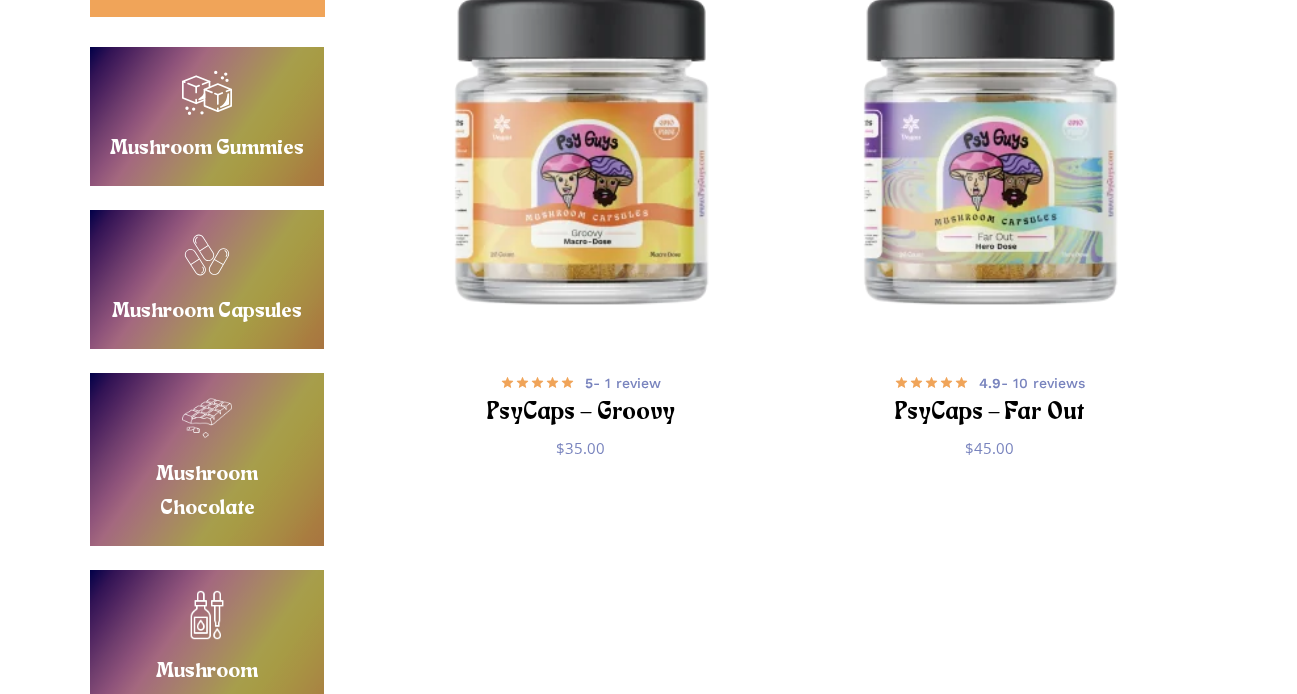 click on "Buy Mushroom Chocolate" at bounding box center [207, 459] 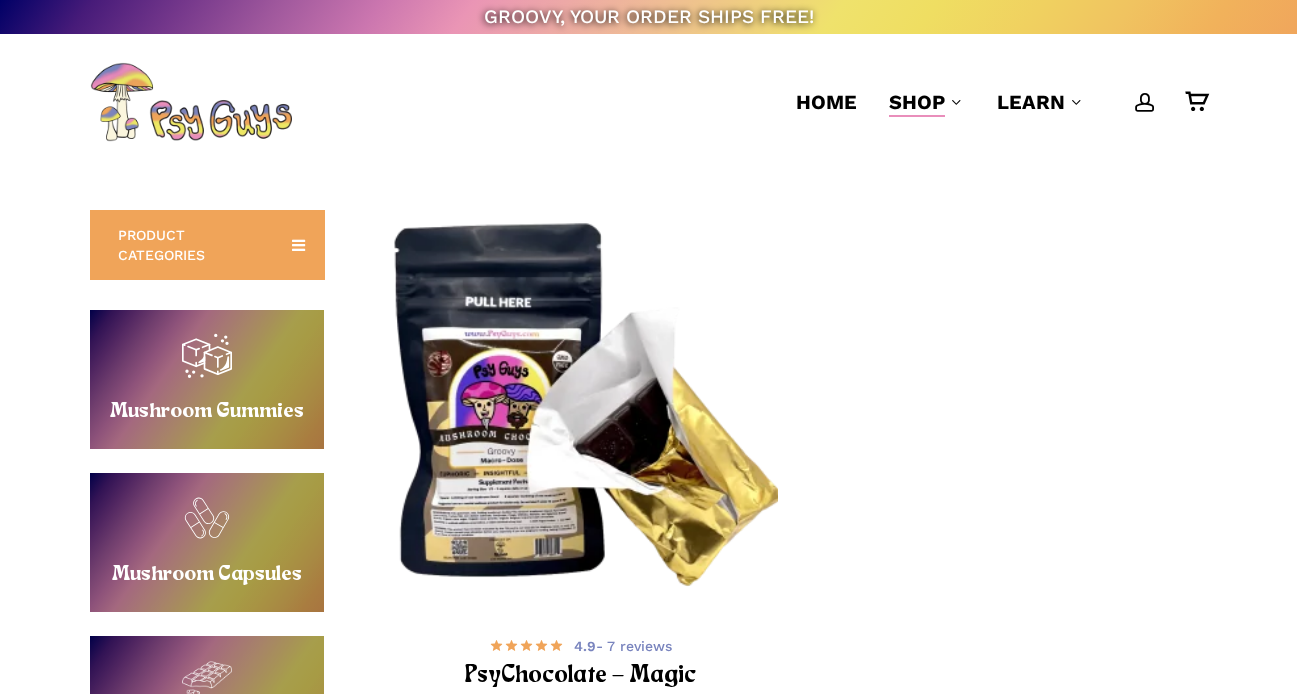 scroll, scrollTop: 374, scrollLeft: 0, axis: vertical 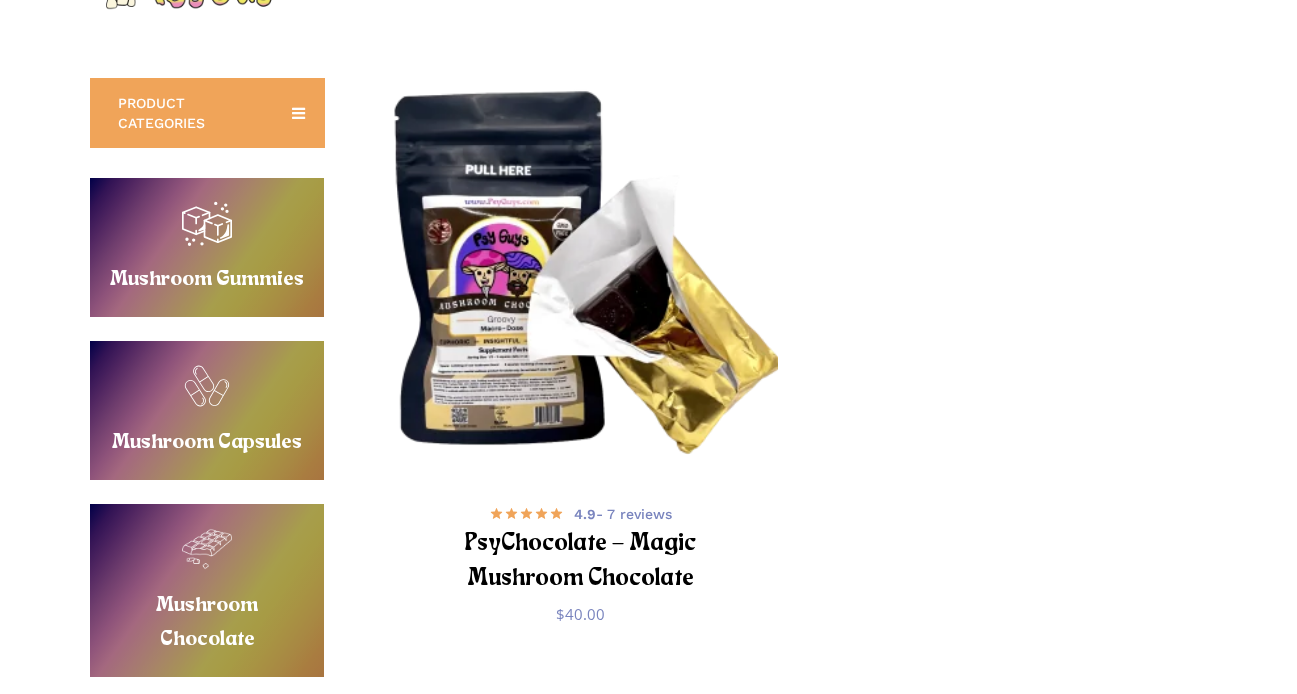 click on "Buy Mushroom Capsules" at bounding box center (207, 410) 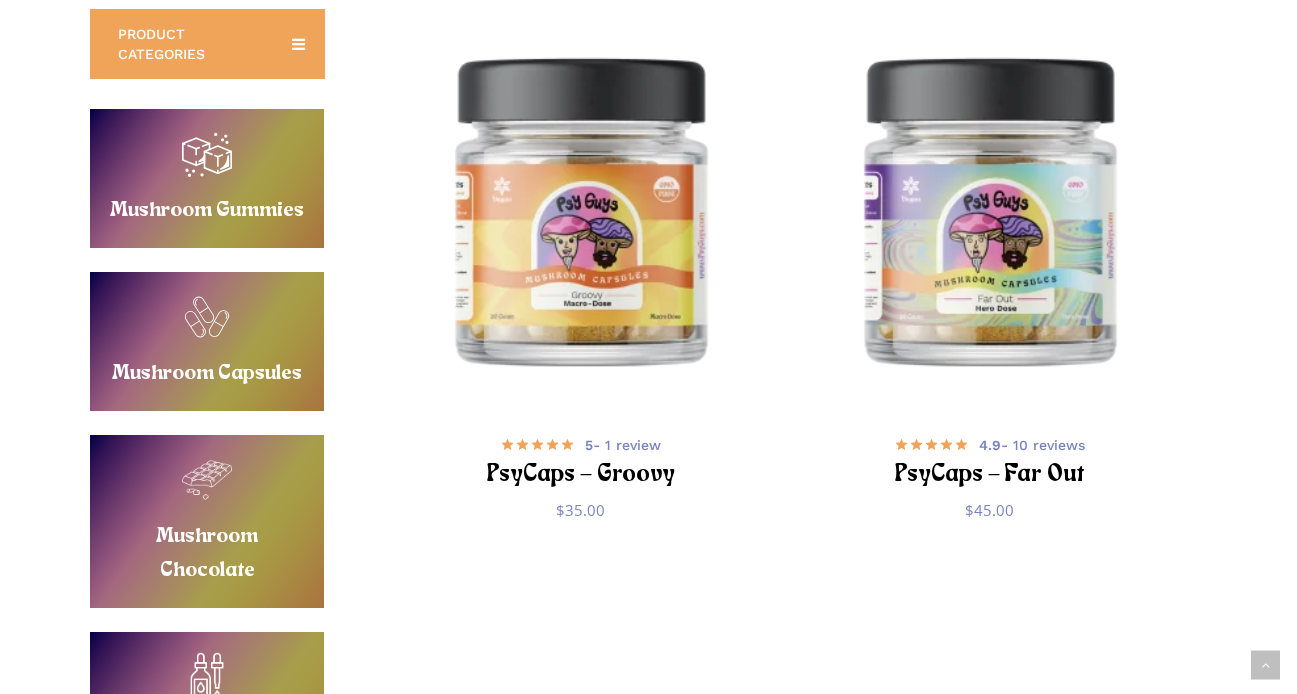scroll, scrollTop: 0, scrollLeft: 0, axis: both 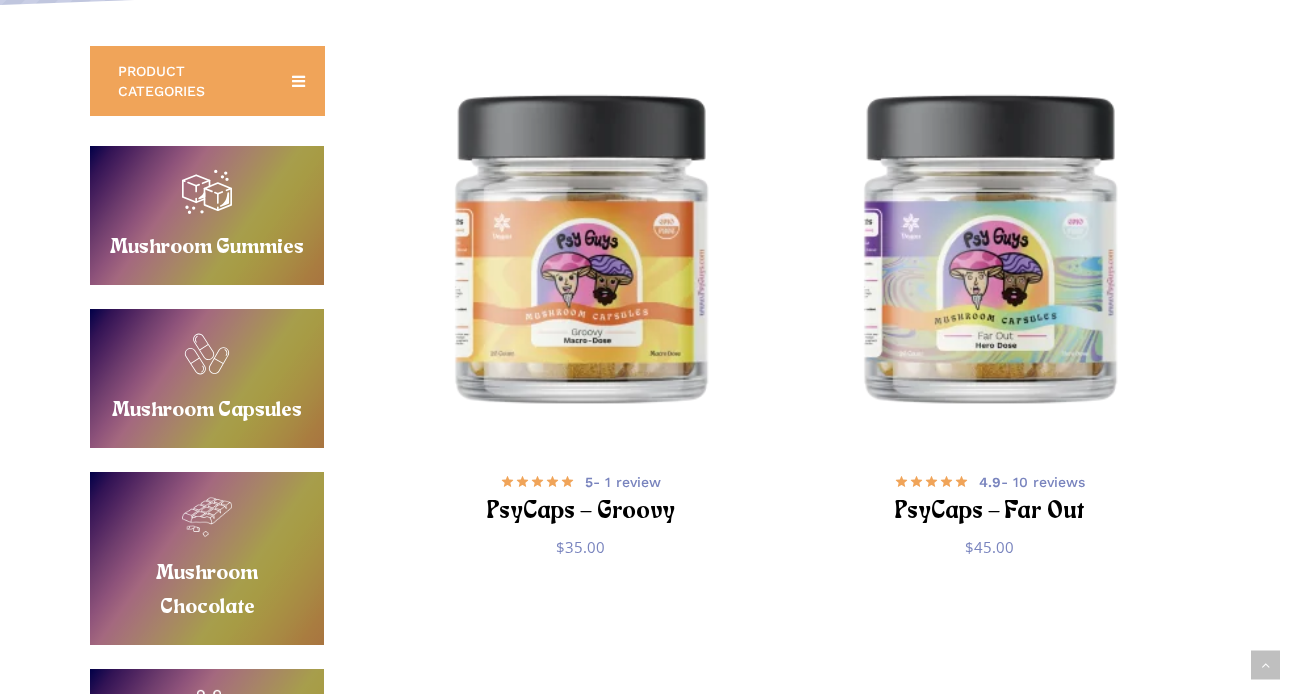 click on "Buy Mushroom Gummies" at bounding box center [207, 215] 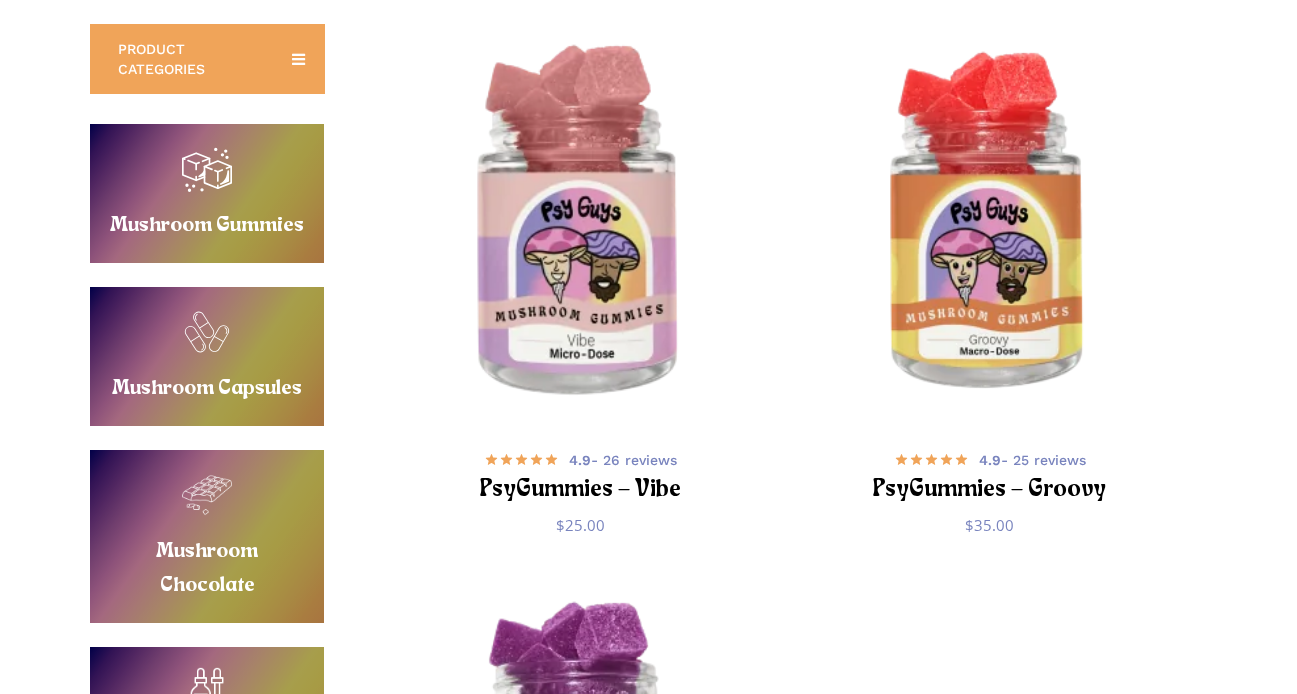 scroll, scrollTop: 0, scrollLeft: 0, axis: both 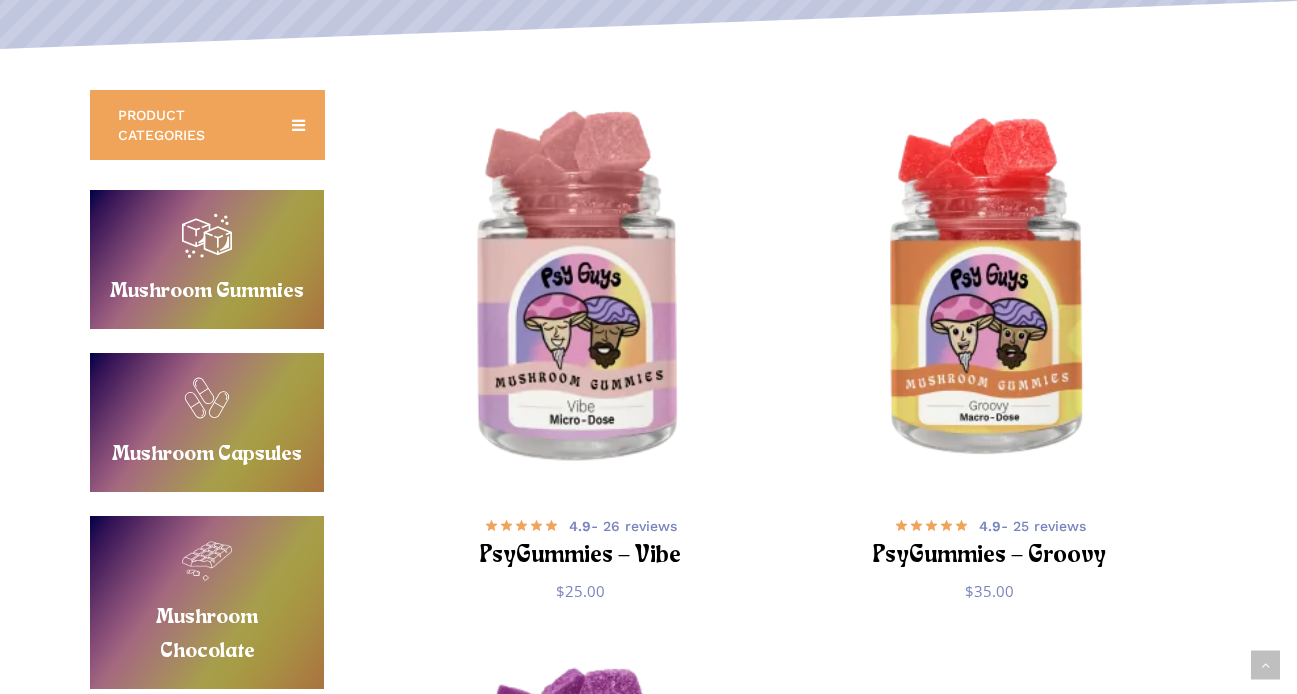 click at bounding box center [581, 291] 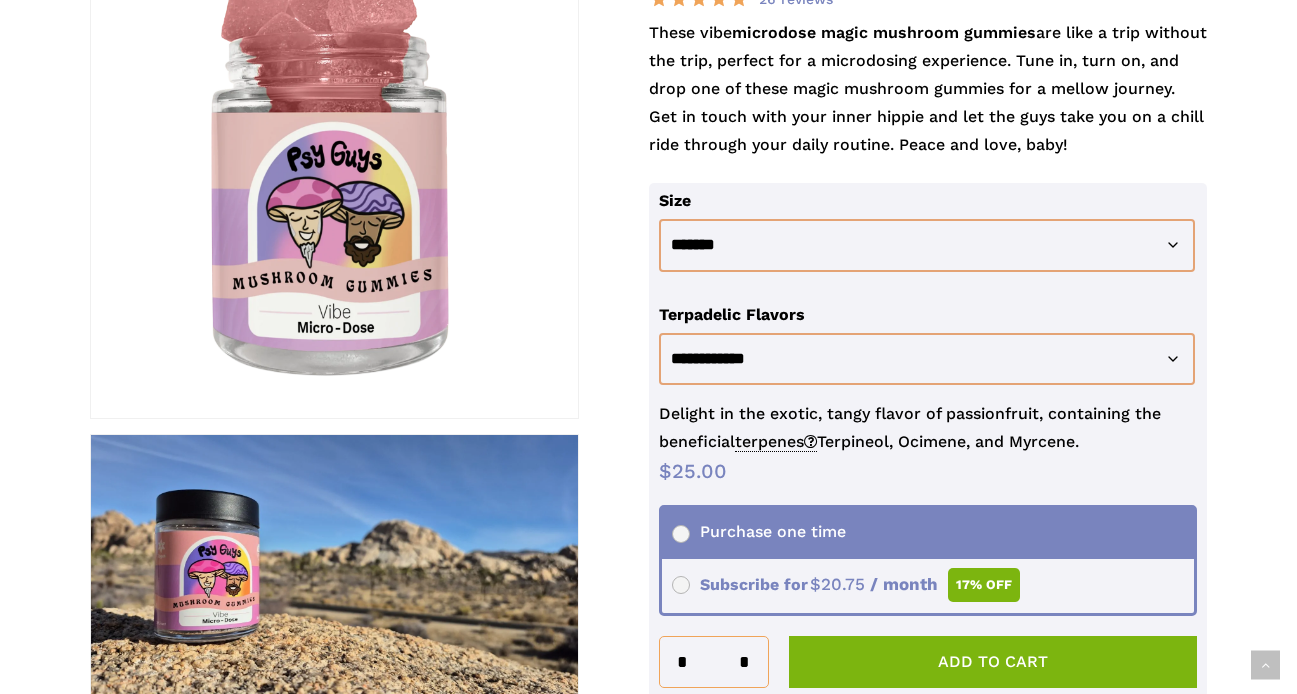 scroll, scrollTop: 397, scrollLeft: 0, axis: vertical 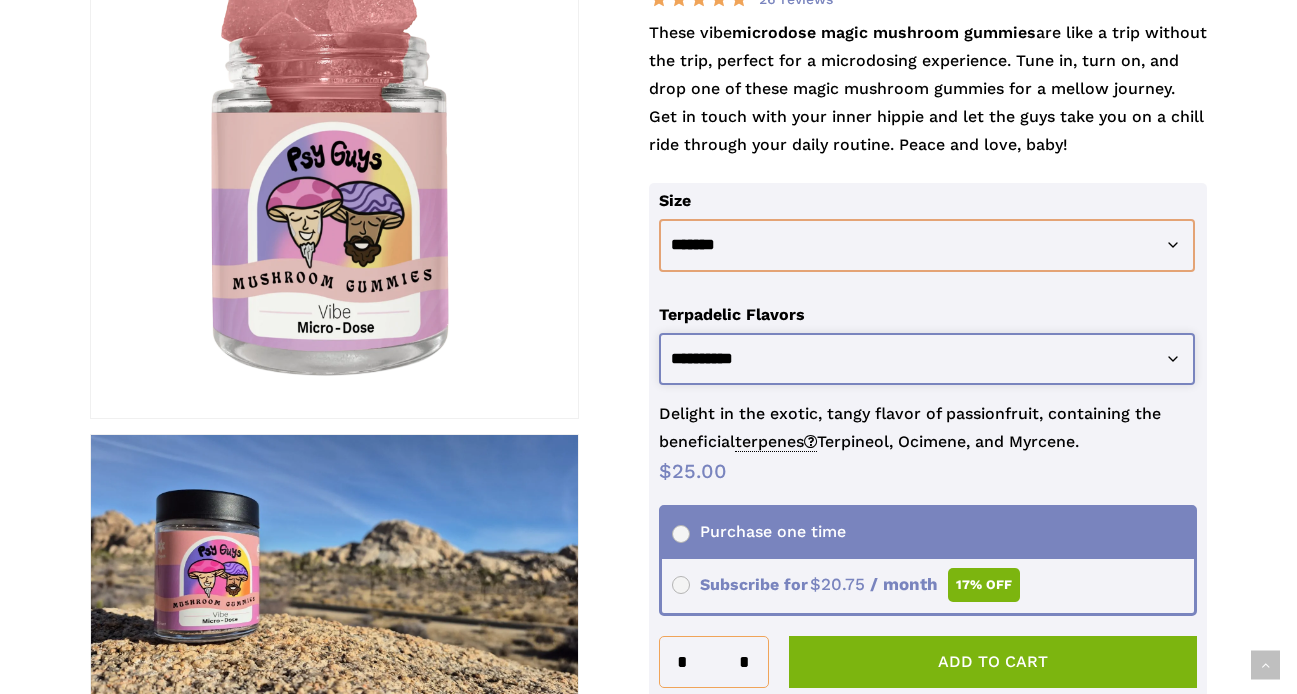 select on "**********" 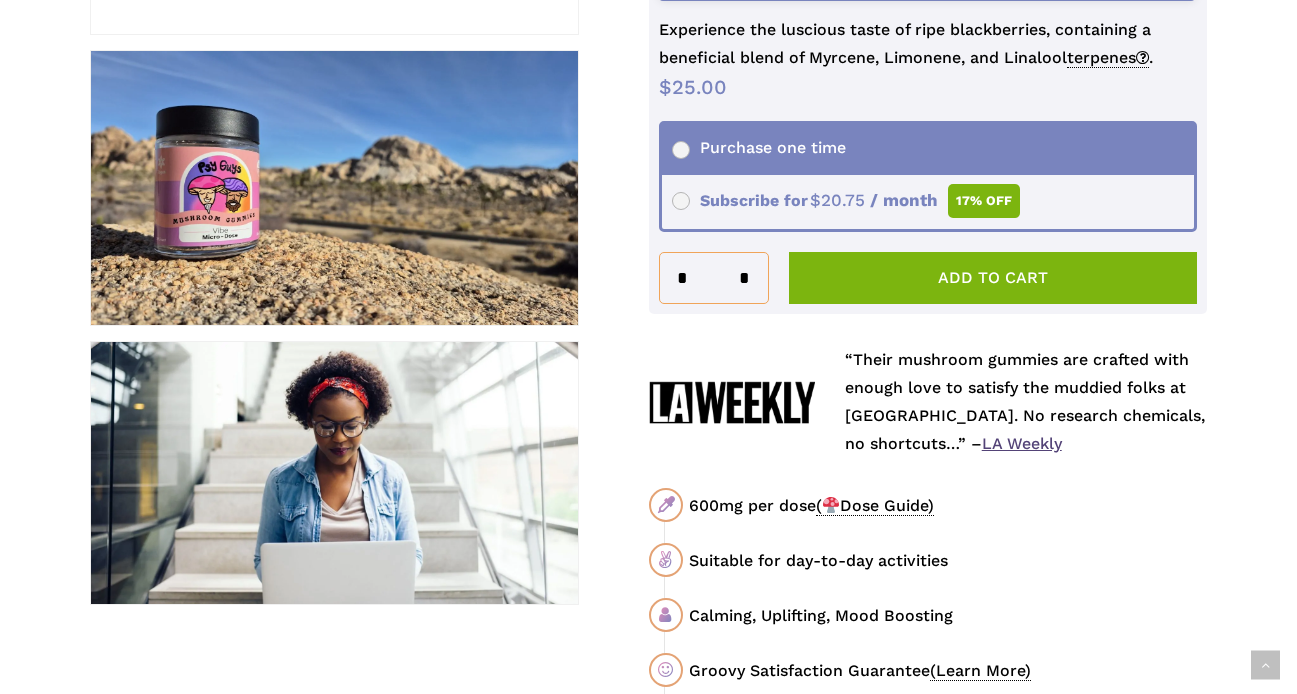 scroll, scrollTop: 782, scrollLeft: 0, axis: vertical 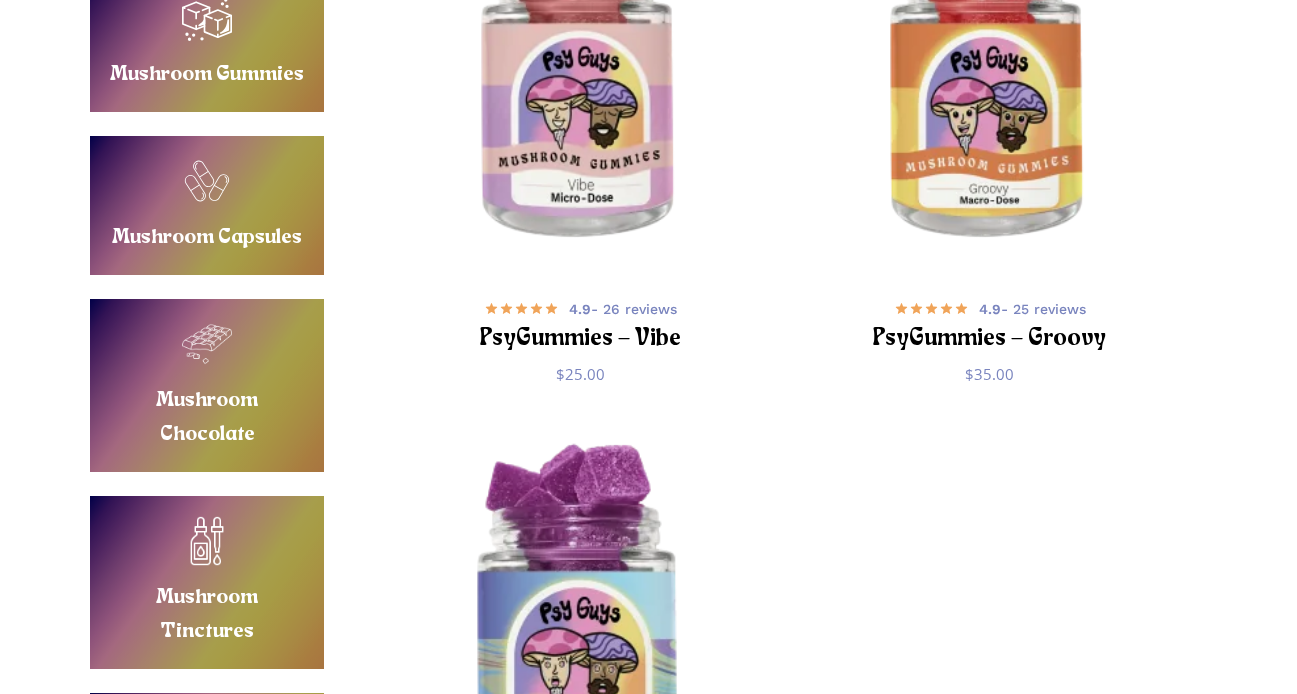 click at bounding box center [581, 624] 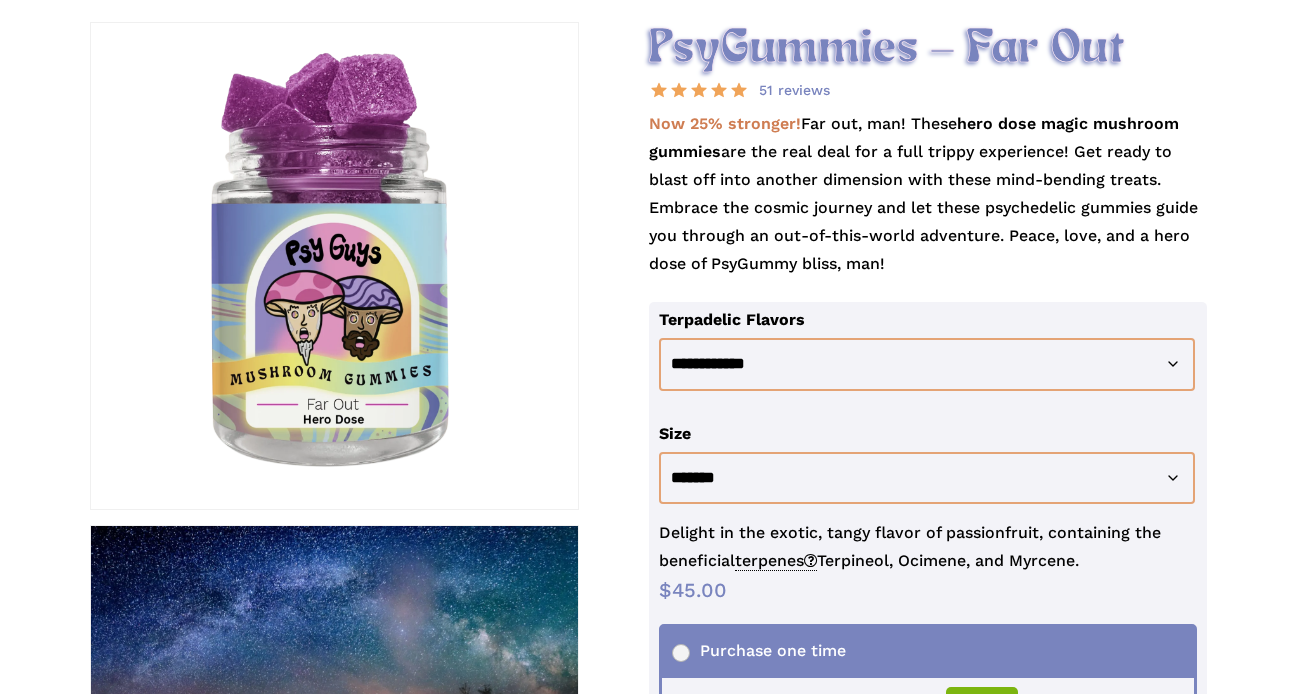 scroll, scrollTop: 306, scrollLeft: 0, axis: vertical 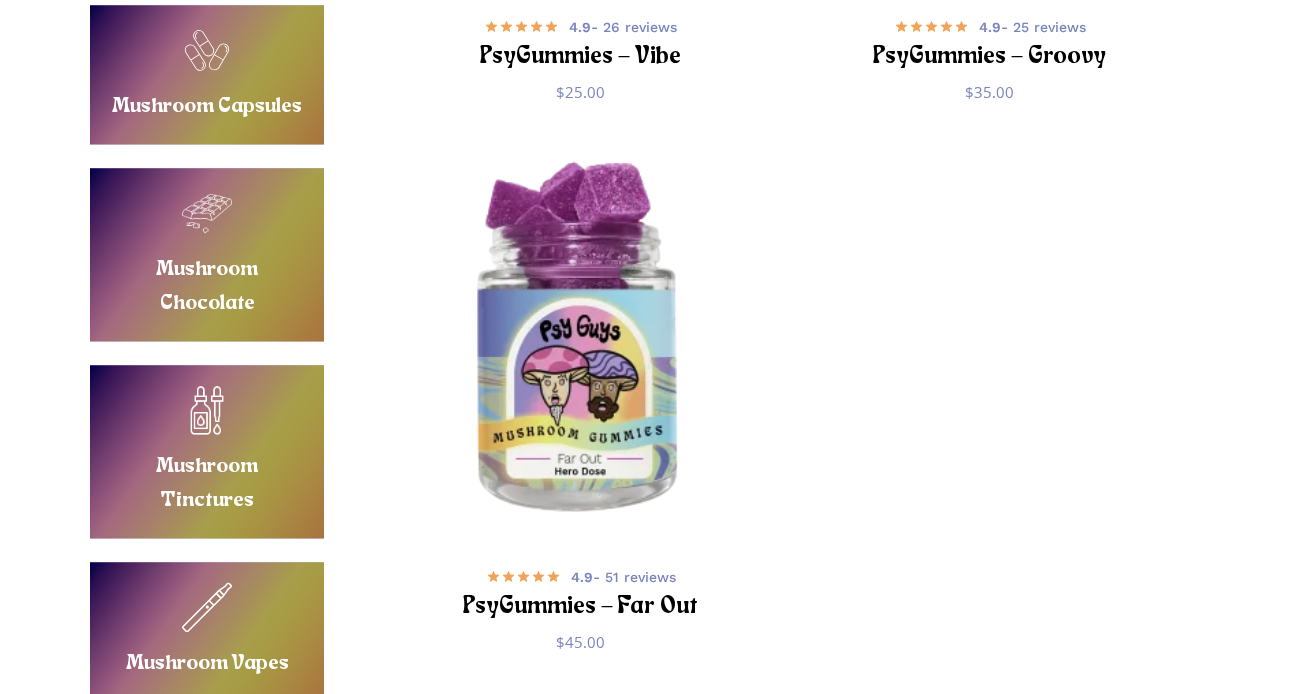 click at bounding box center (581, 342) 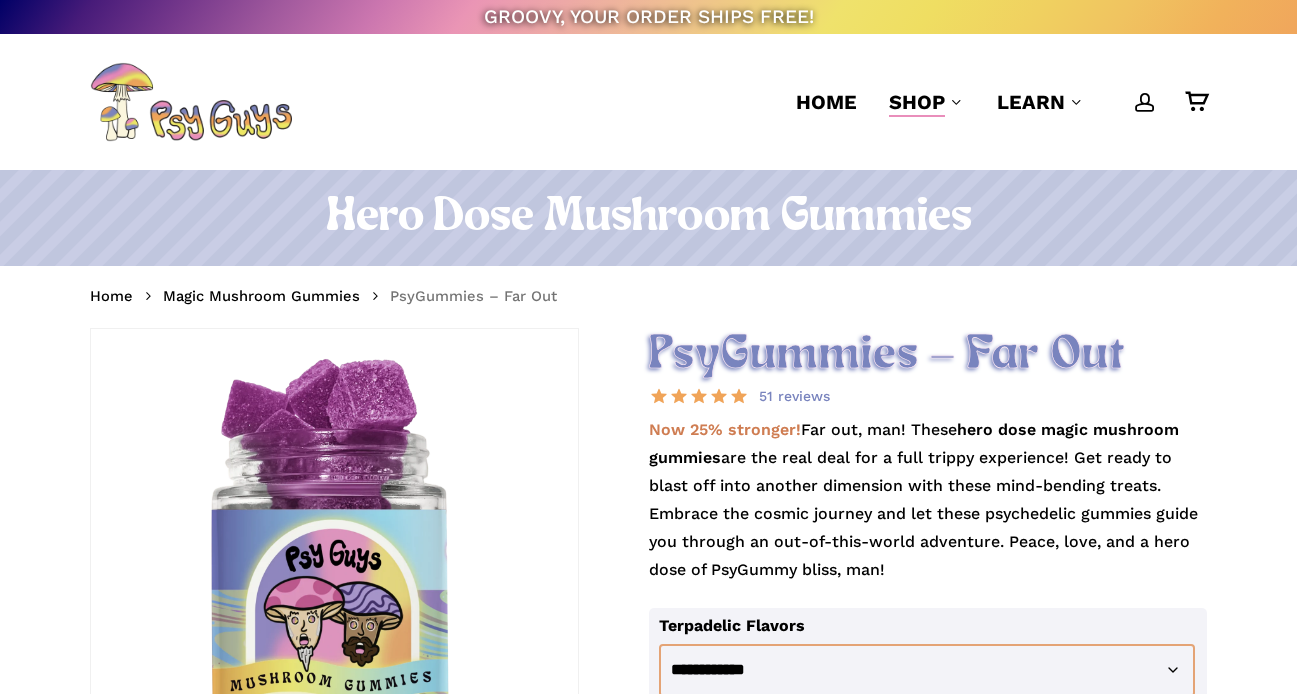 click on "**********" 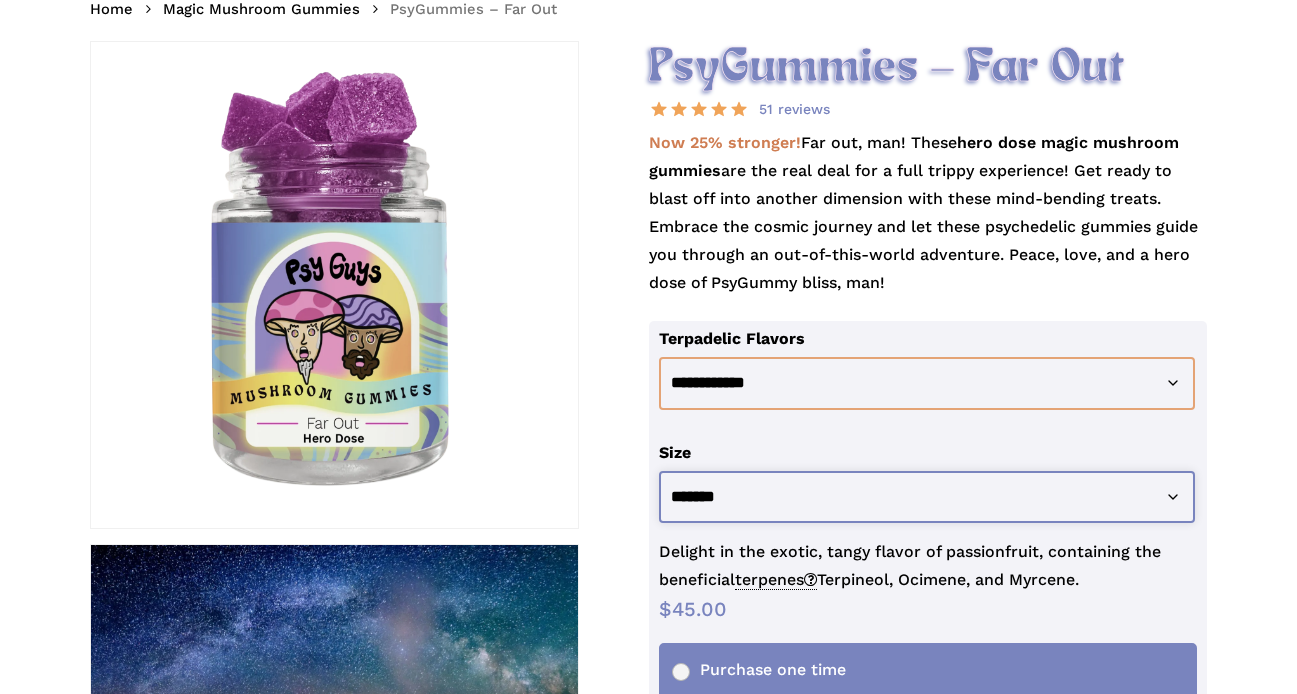 scroll, scrollTop: 287, scrollLeft: 0, axis: vertical 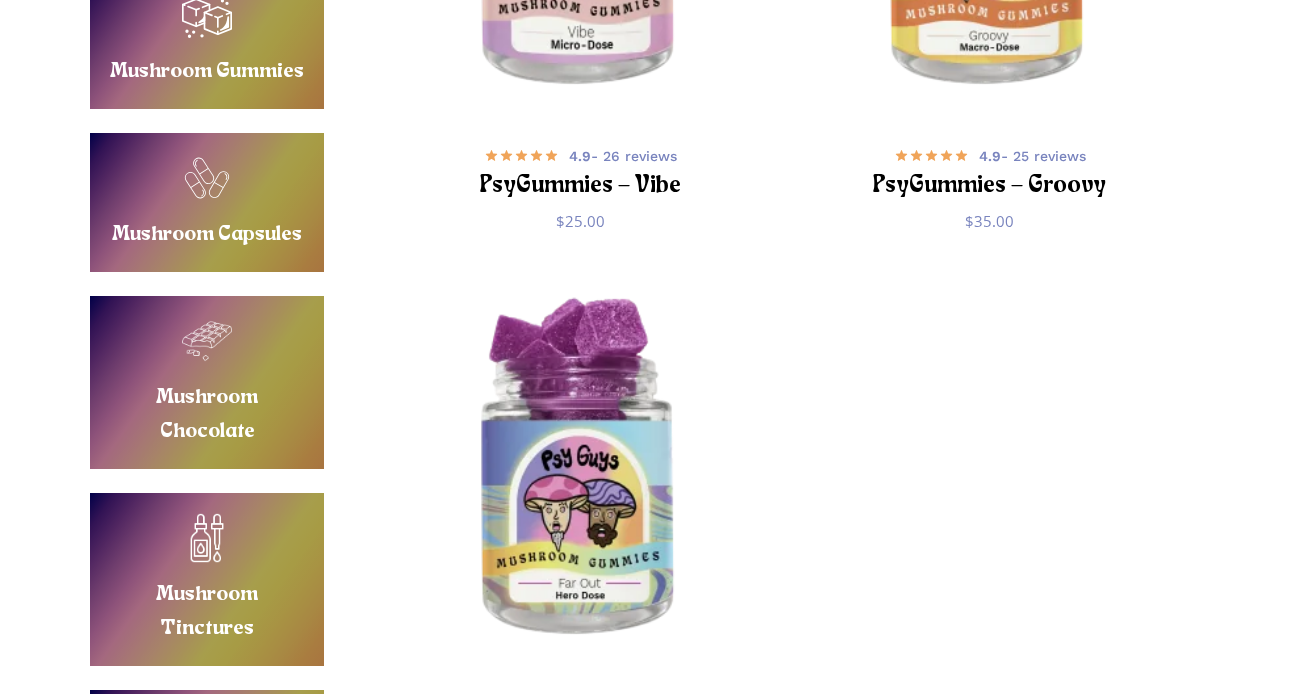 click on "Buy Mushroom Chocolate" at bounding box center (207, 382) 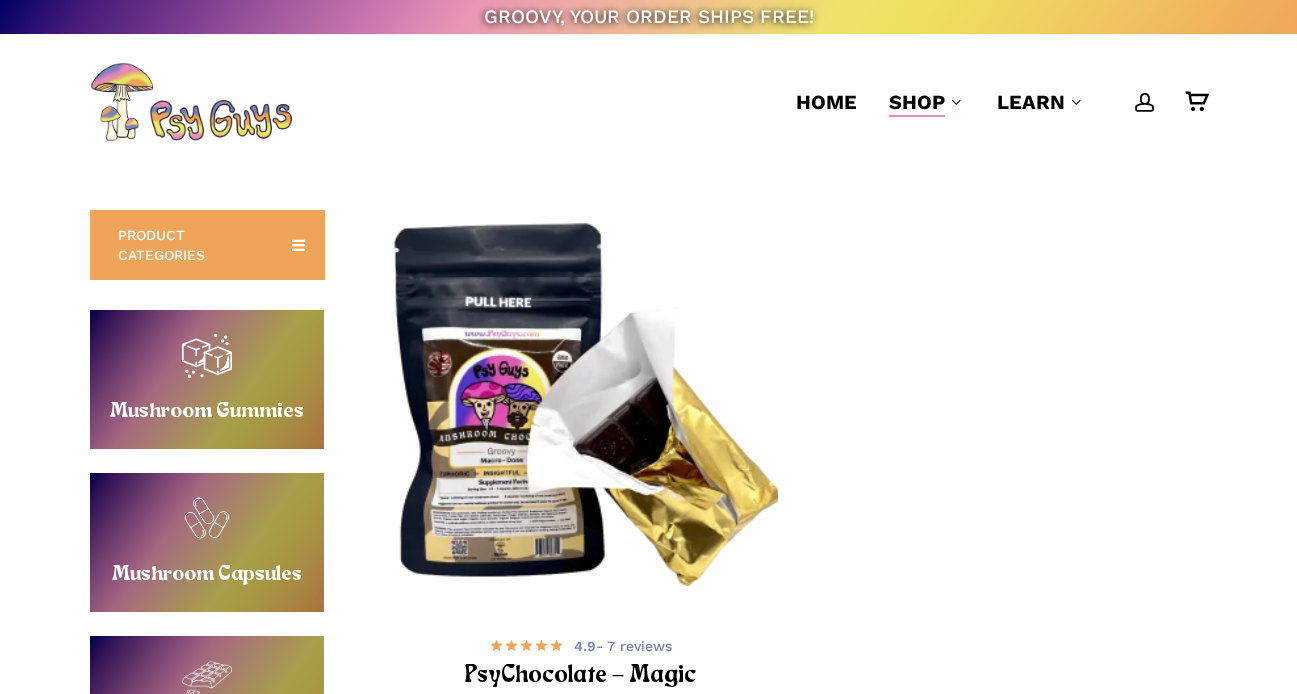 scroll, scrollTop: 470, scrollLeft: 0, axis: vertical 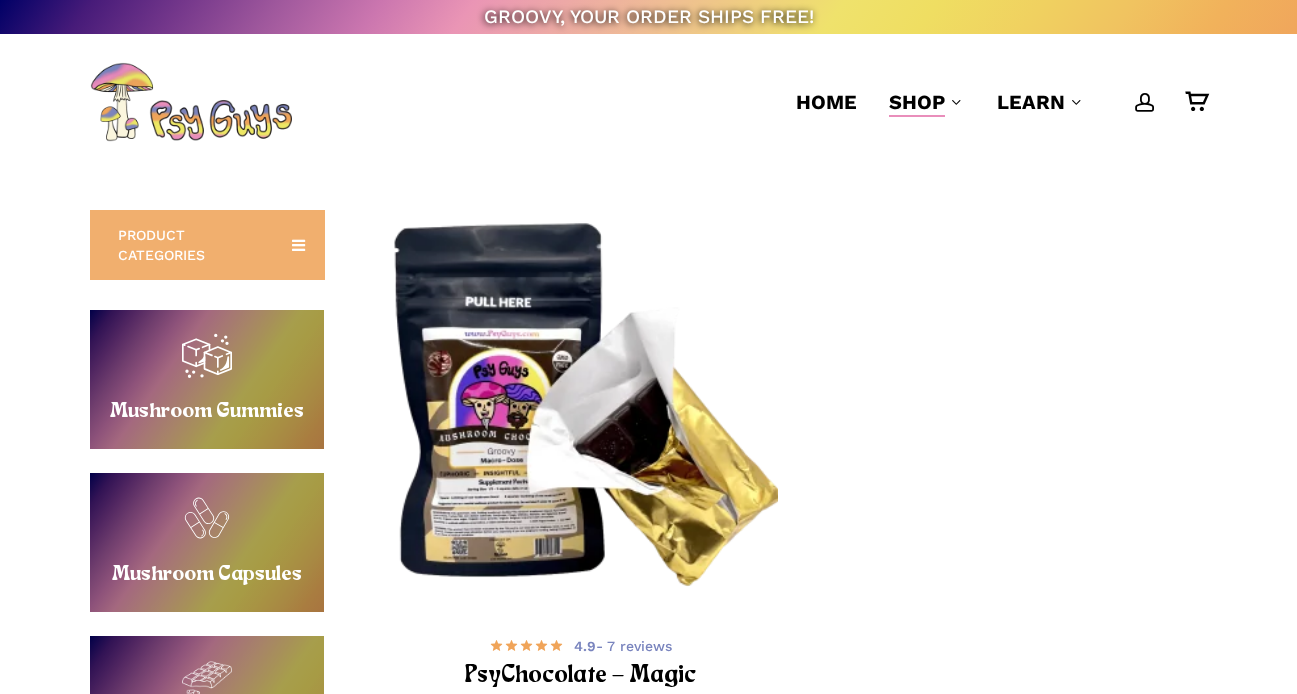 click on "PRODUCT CATEGORIES" at bounding box center [207, 245] 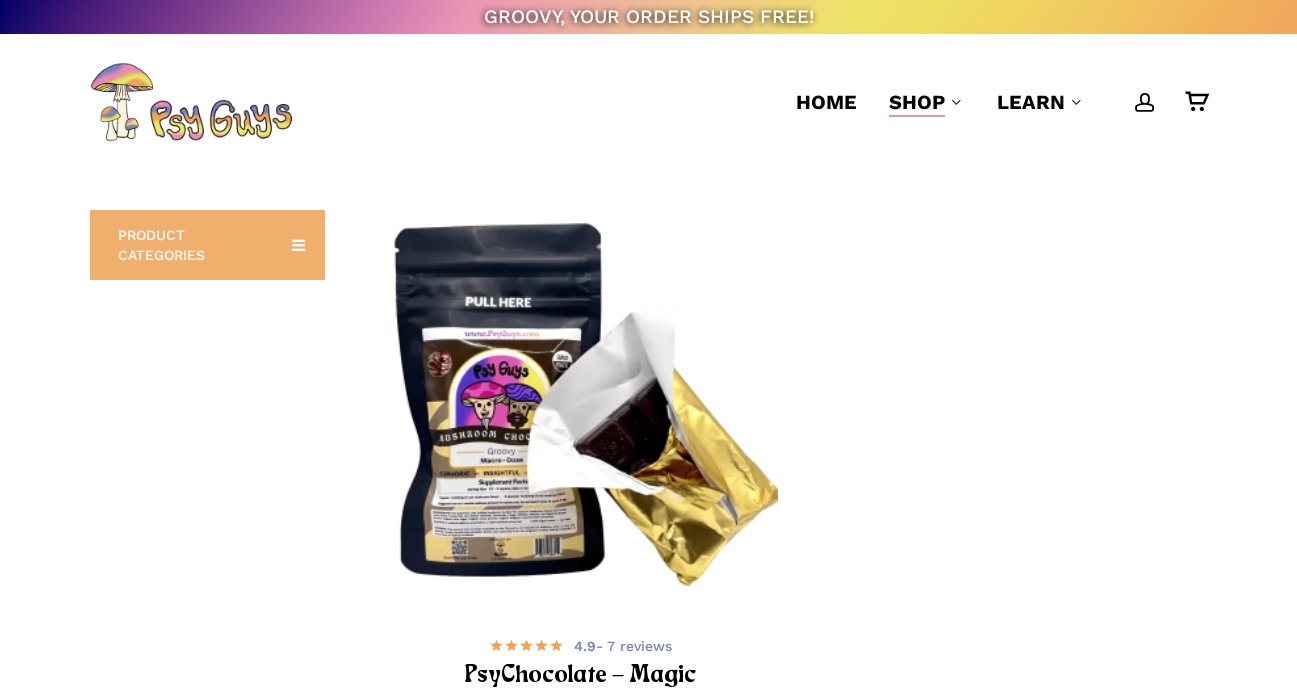 click on "PRODUCT CATEGORIES" at bounding box center (207, 245) 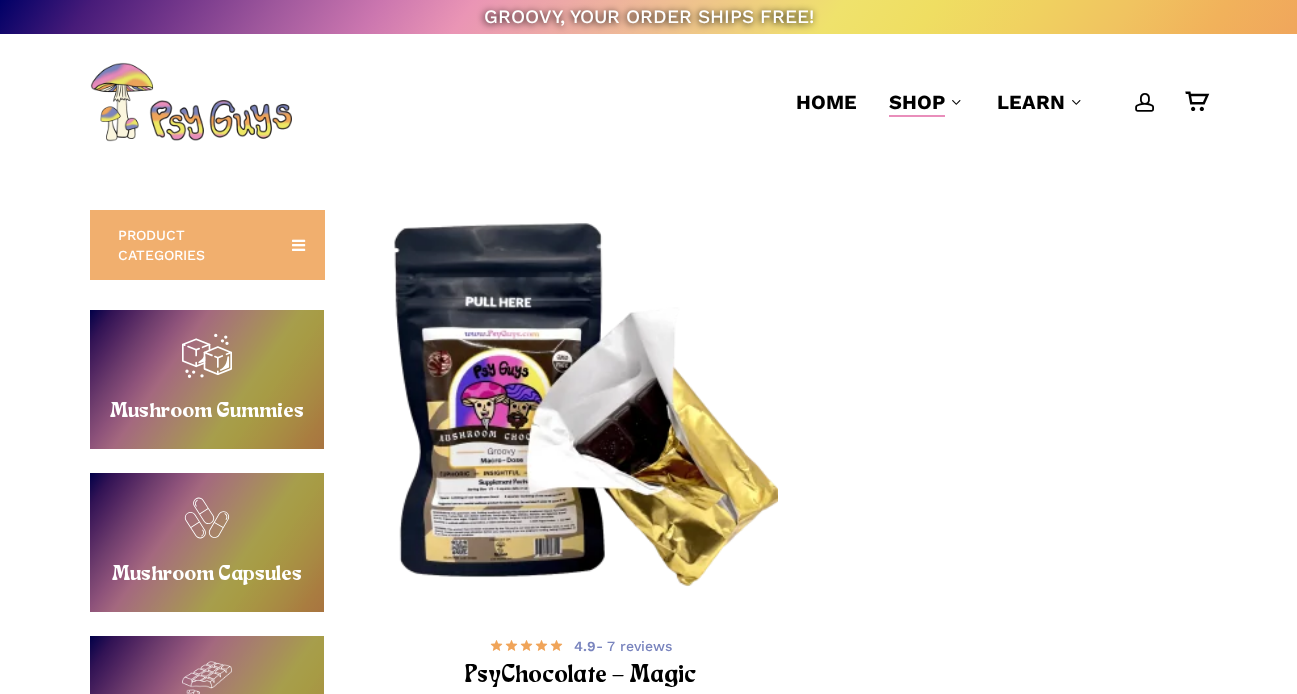 click on "PRODUCT CATEGORIES" at bounding box center [207, 245] 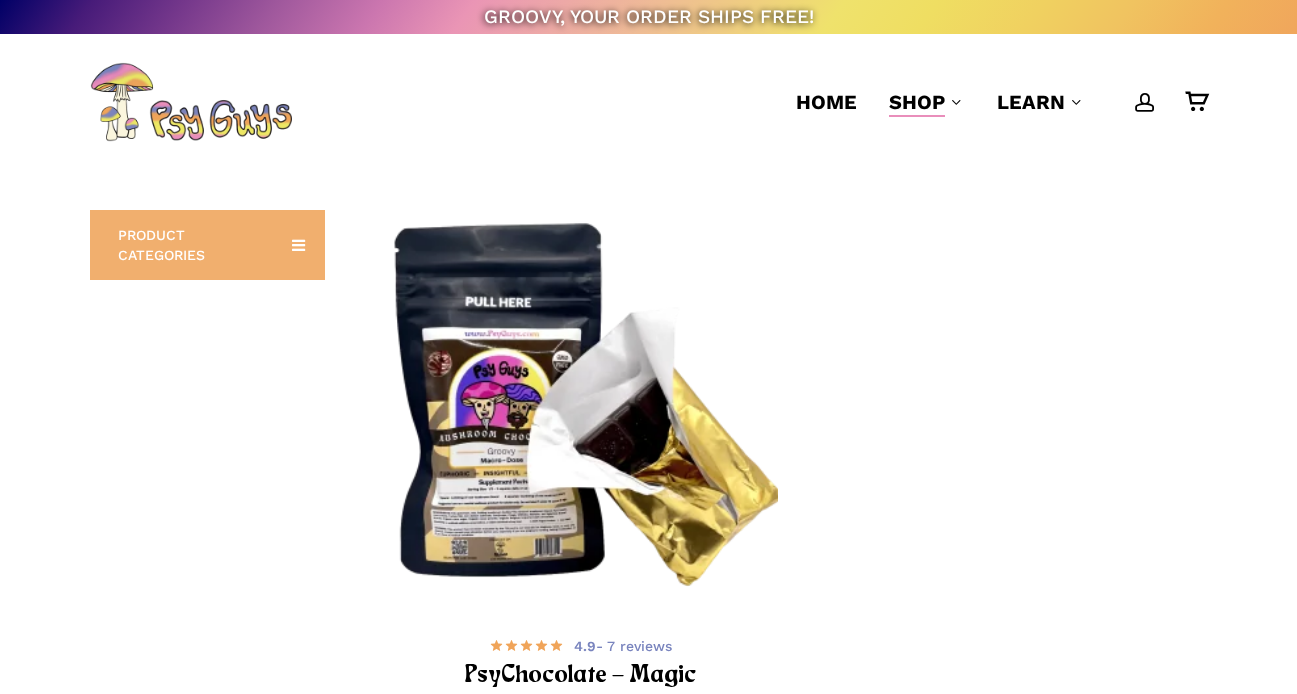 click on "PRODUCT CATEGORIES" at bounding box center (207, 245) 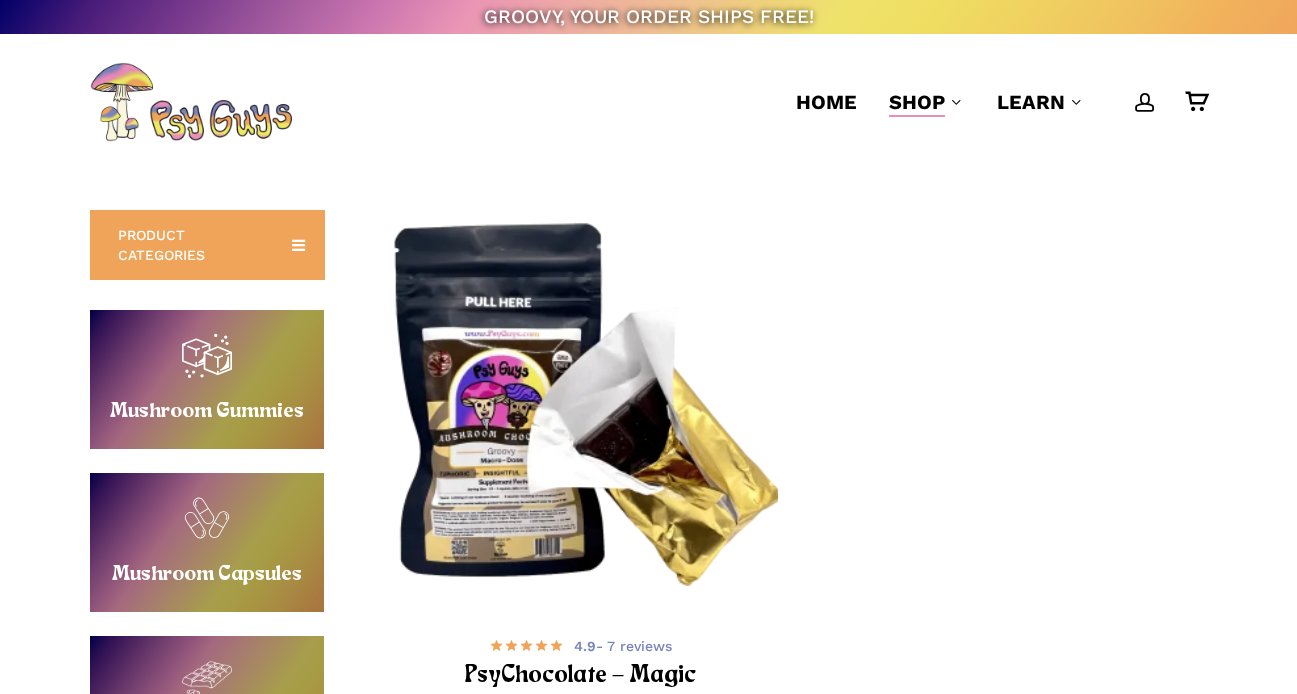 scroll, scrollTop: 0, scrollLeft: 0, axis: both 